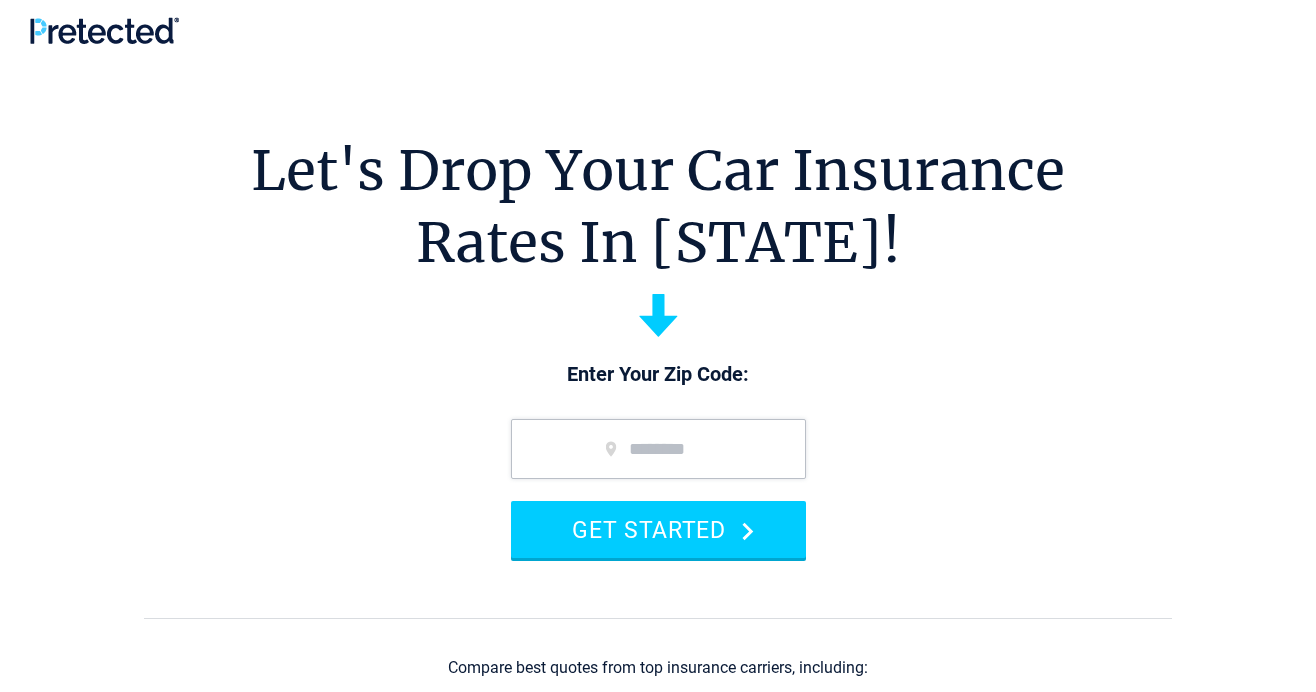 scroll, scrollTop: 0, scrollLeft: 0, axis: both 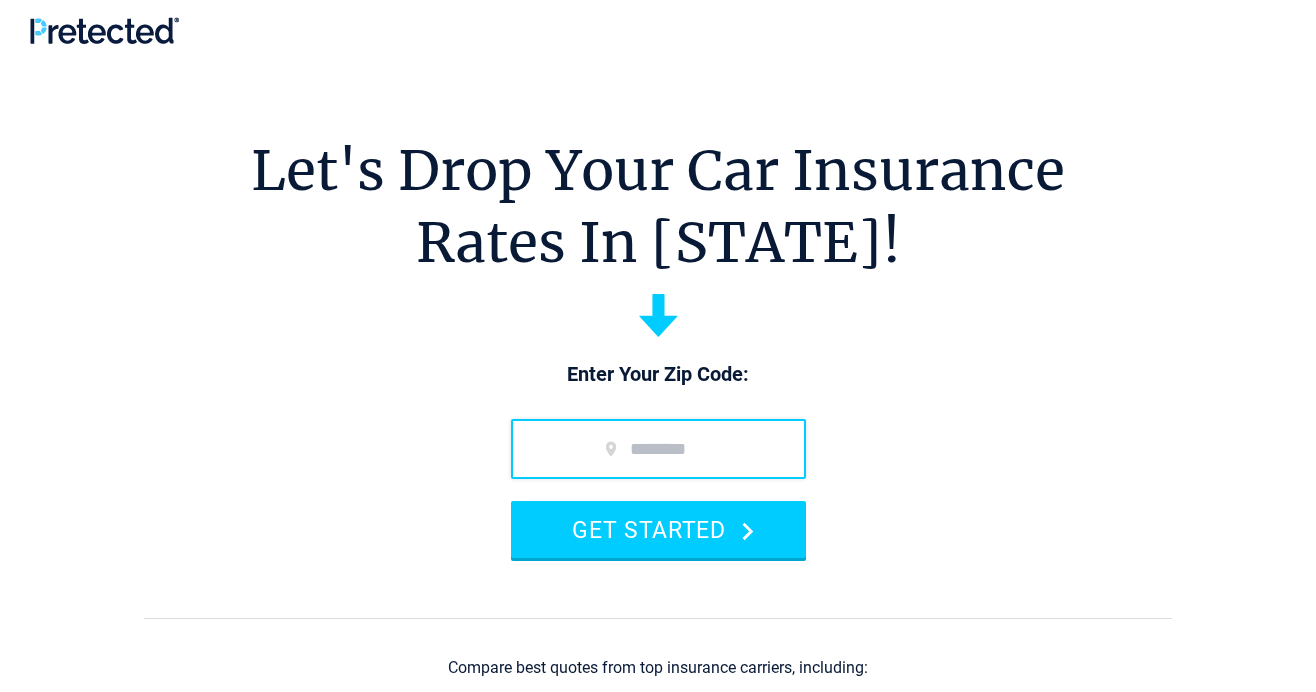 click at bounding box center (658, 449) 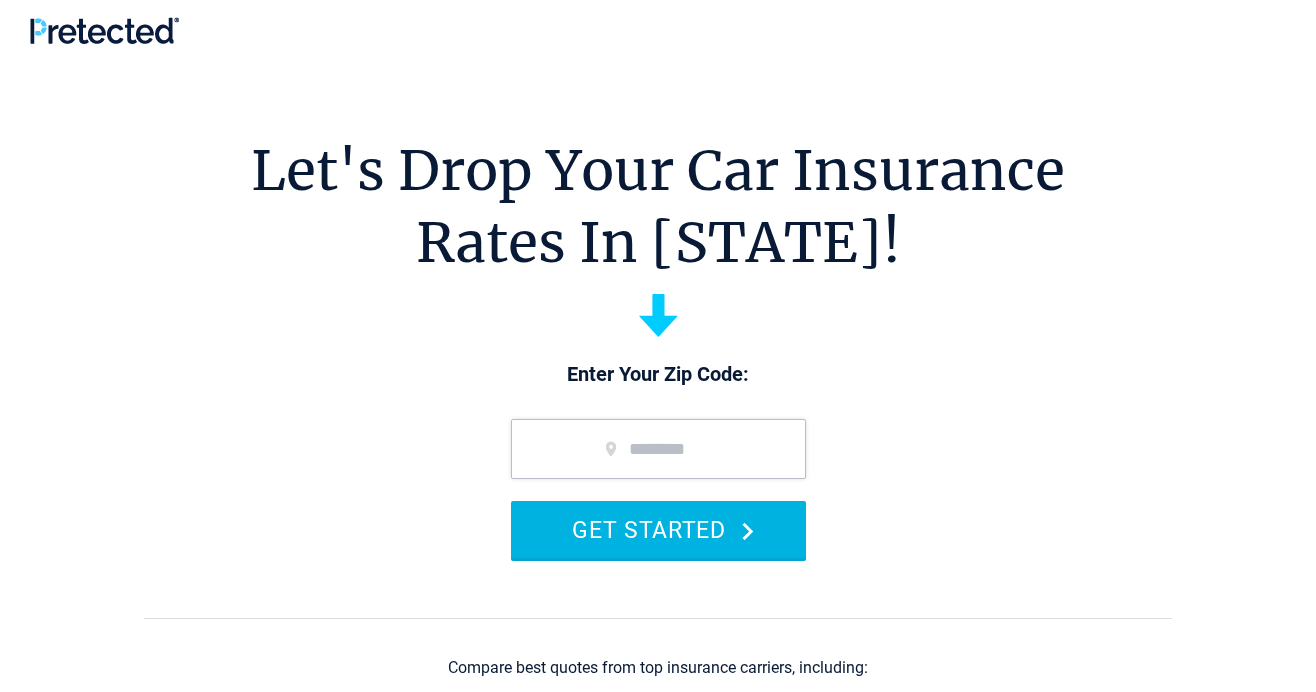 type on "*****" 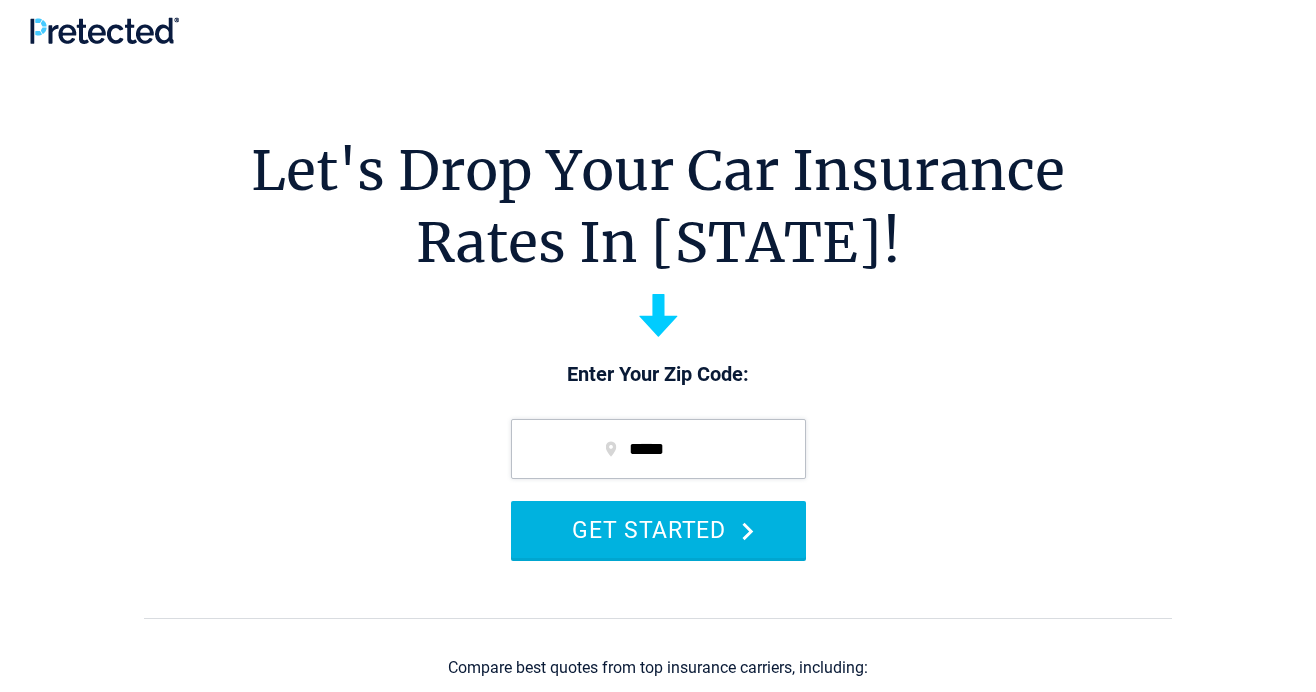 click 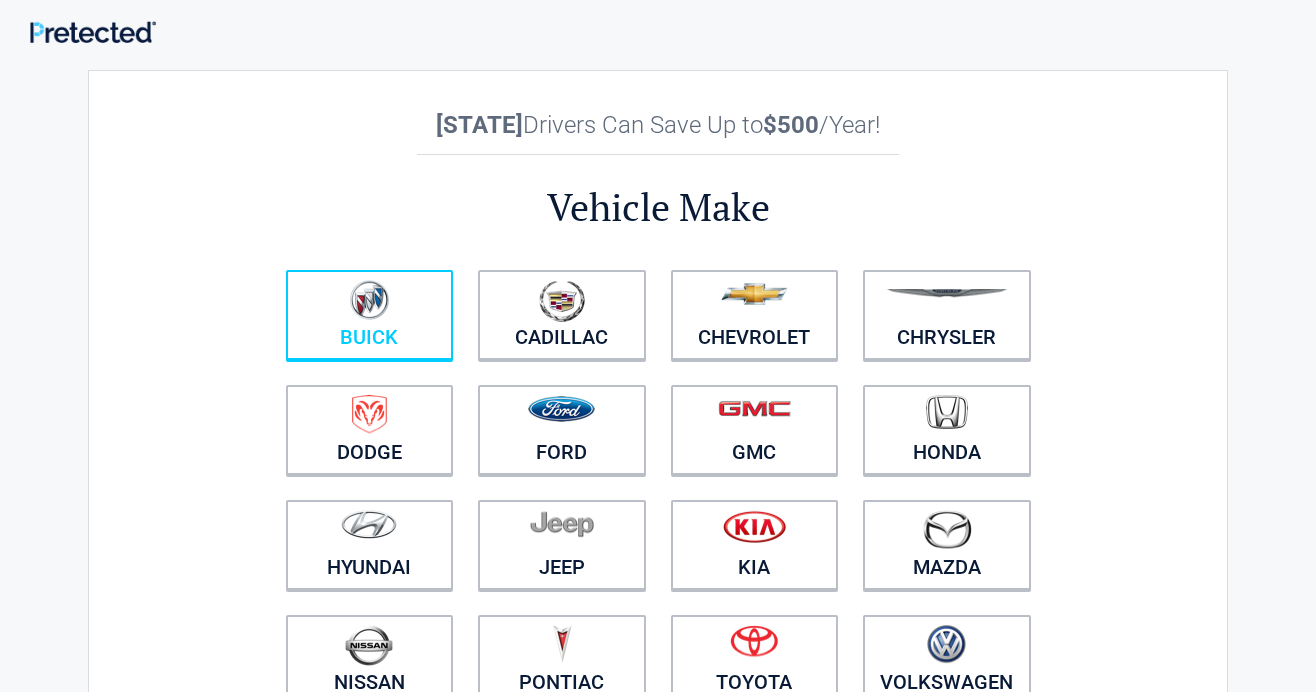scroll, scrollTop: 0, scrollLeft: 0, axis: both 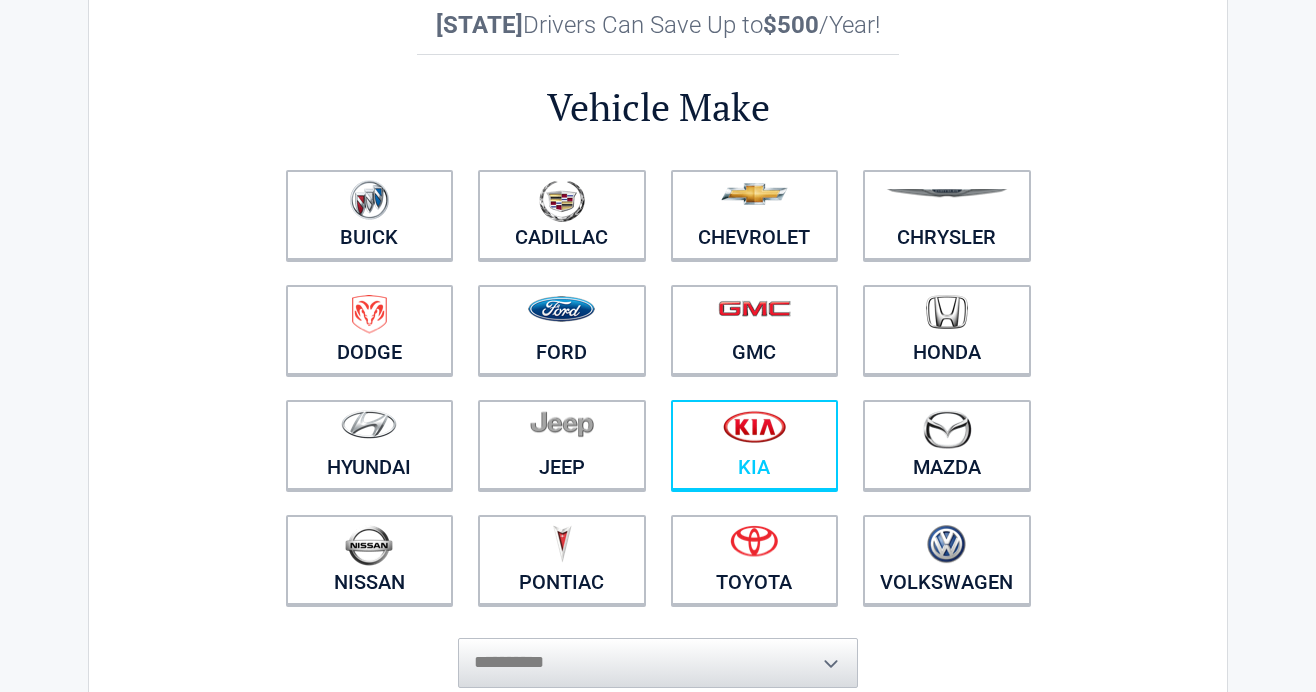 click at bounding box center (755, 432) 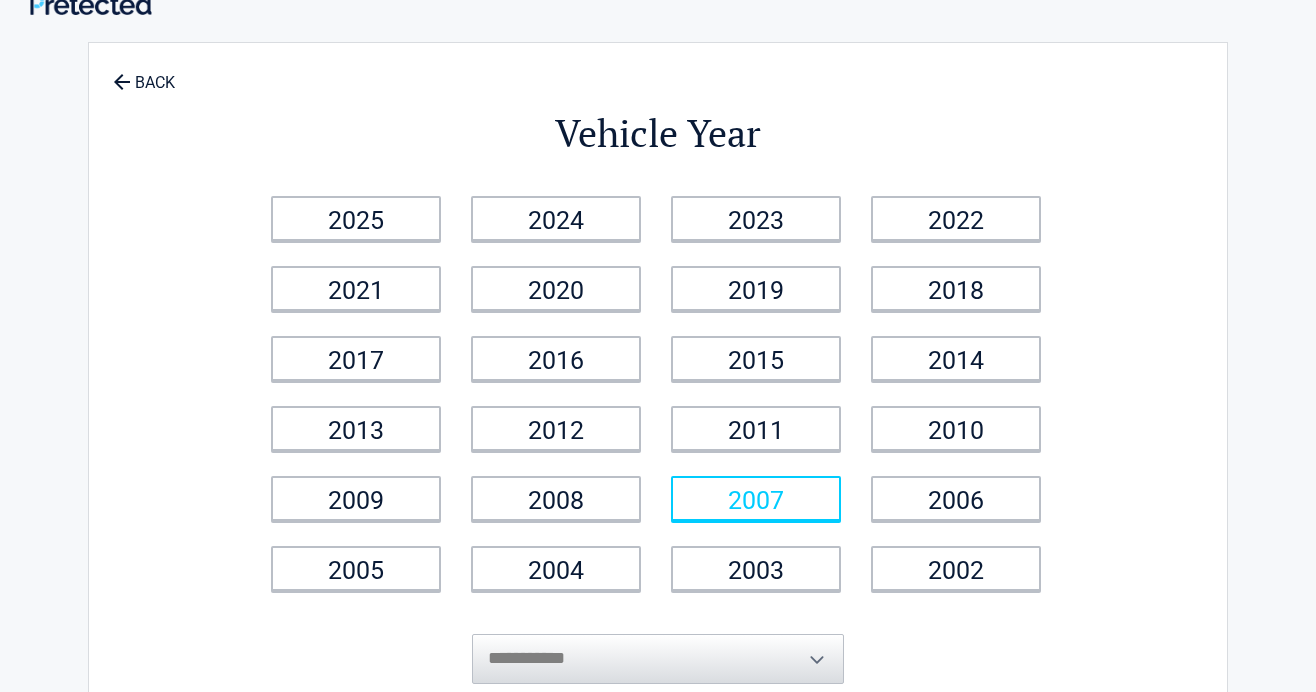 scroll, scrollTop: 0, scrollLeft: 0, axis: both 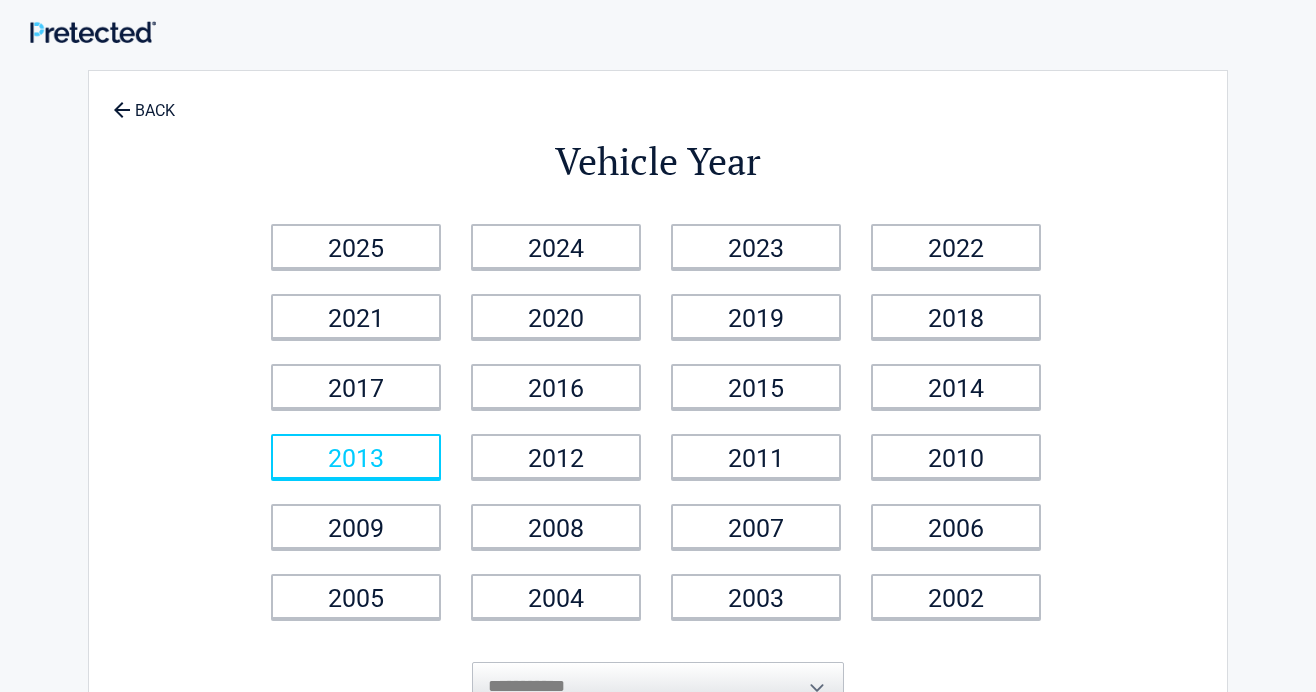 click on "2013" at bounding box center [356, 456] 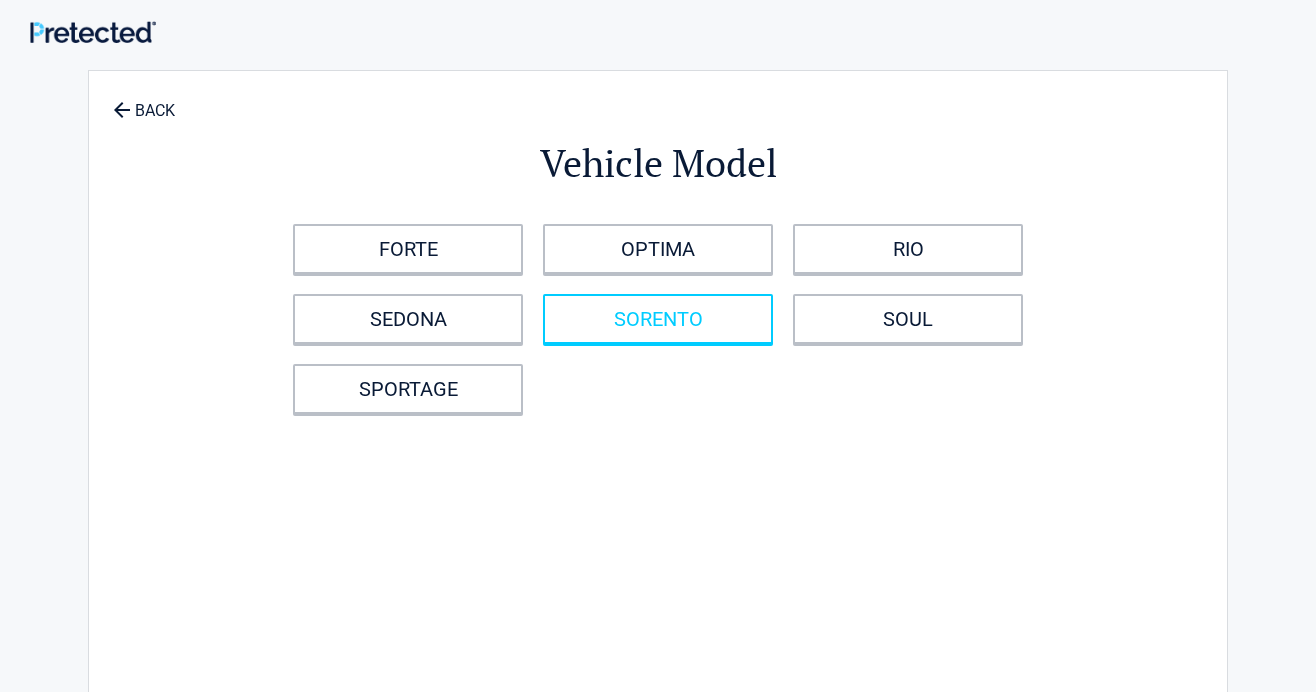 click on "SORENTO" at bounding box center (658, 319) 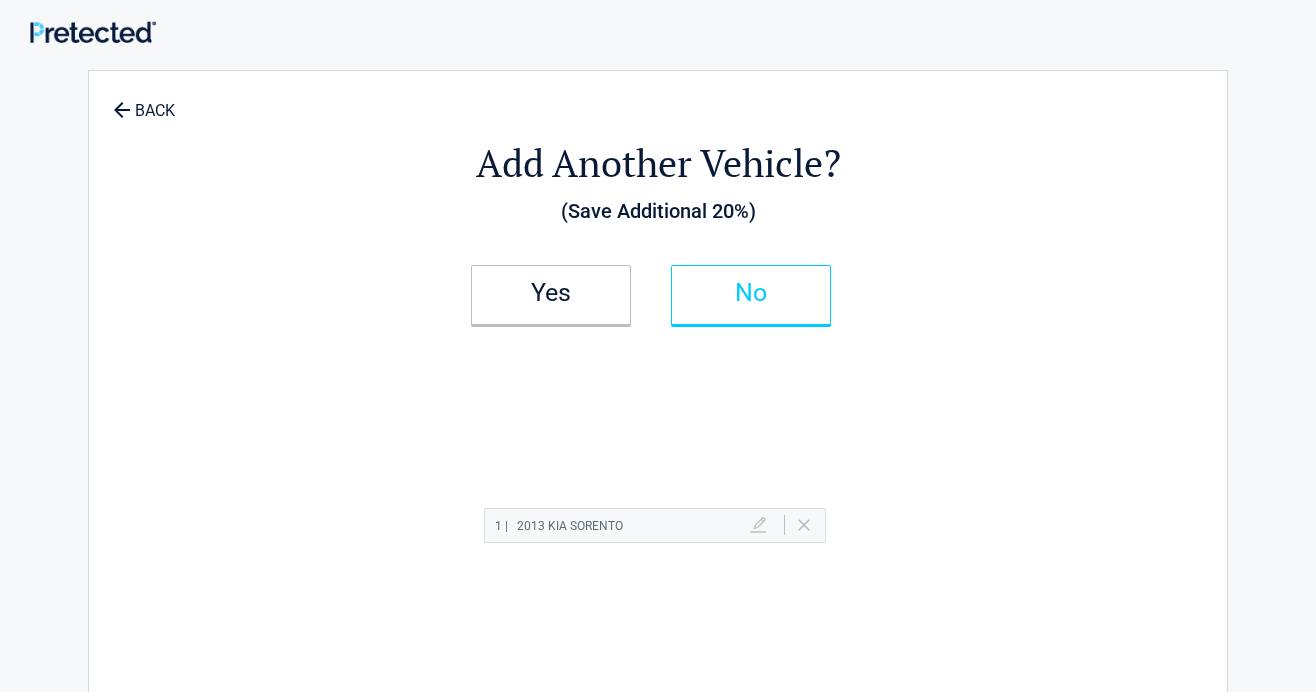 click on "No" at bounding box center [751, 295] 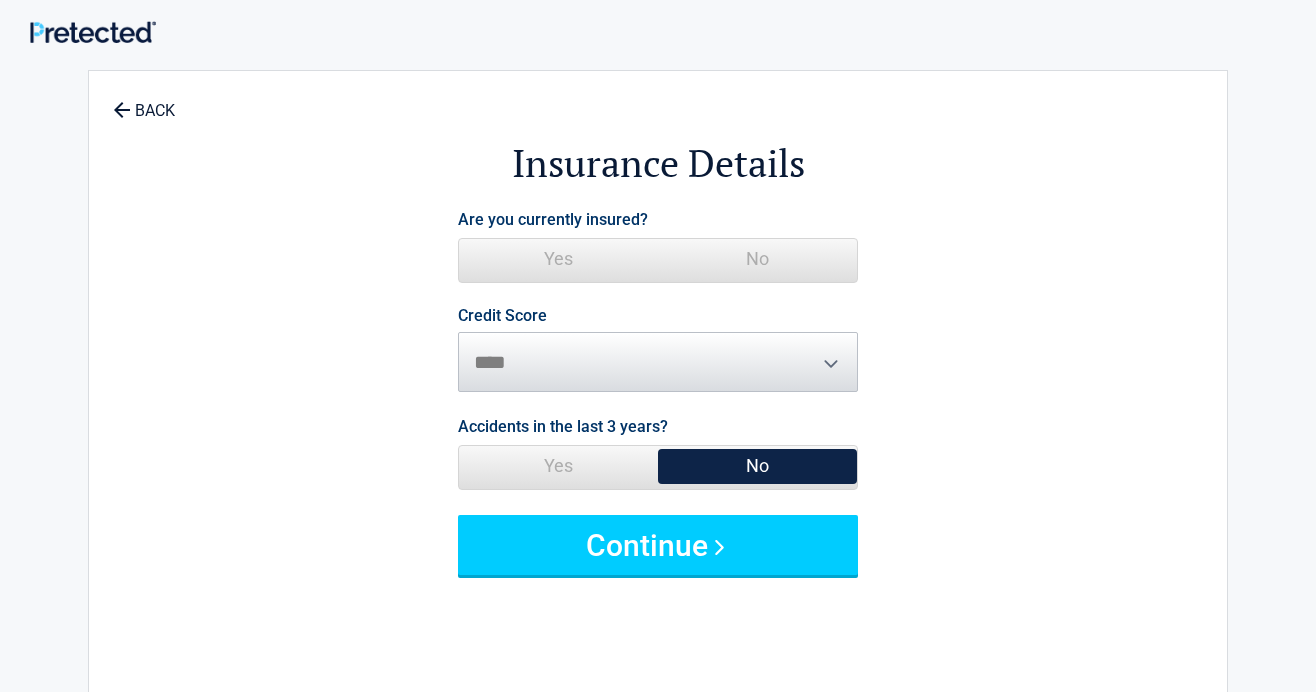 click on "Yes" at bounding box center [558, 259] 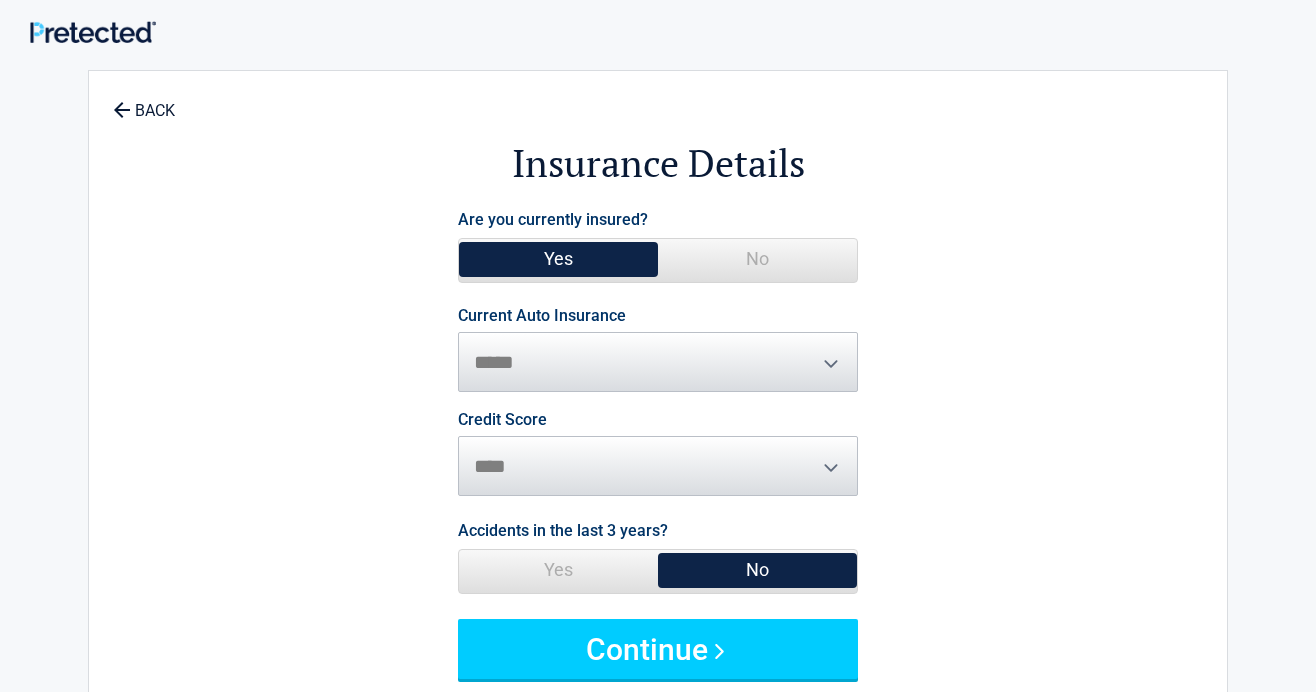 click on "**********" at bounding box center (658, 350) 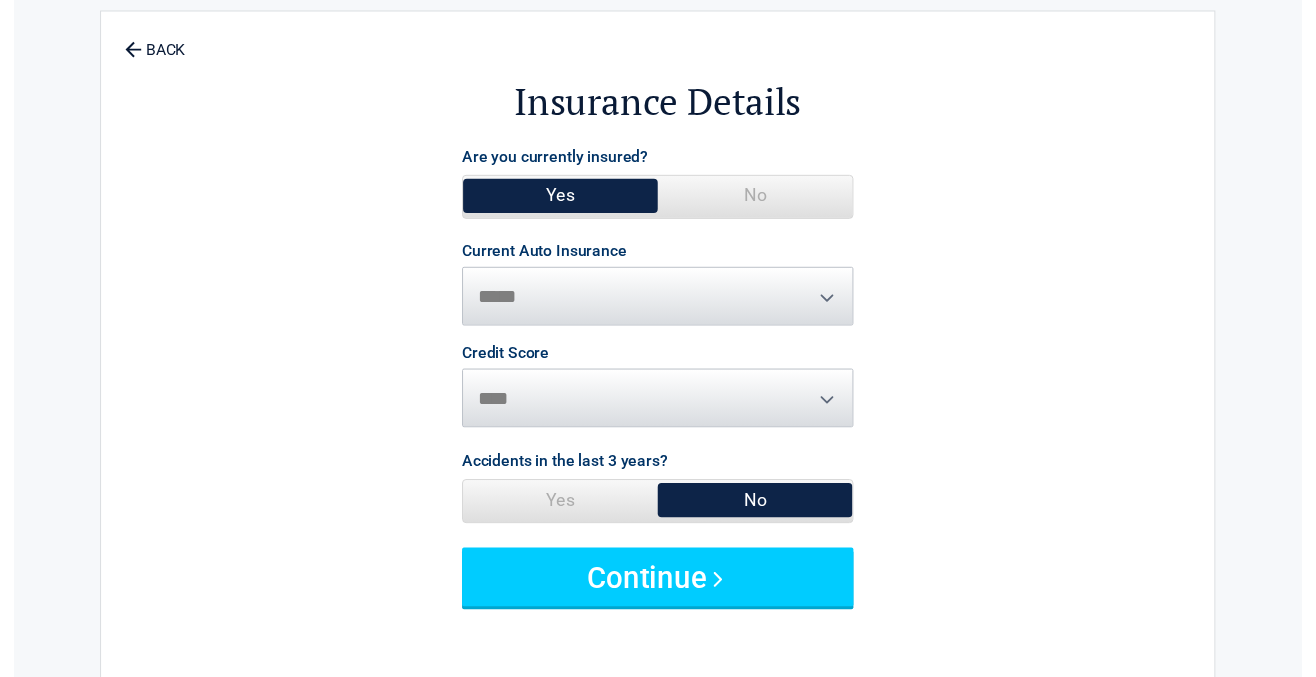 scroll, scrollTop: 66, scrollLeft: 0, axis: vertical 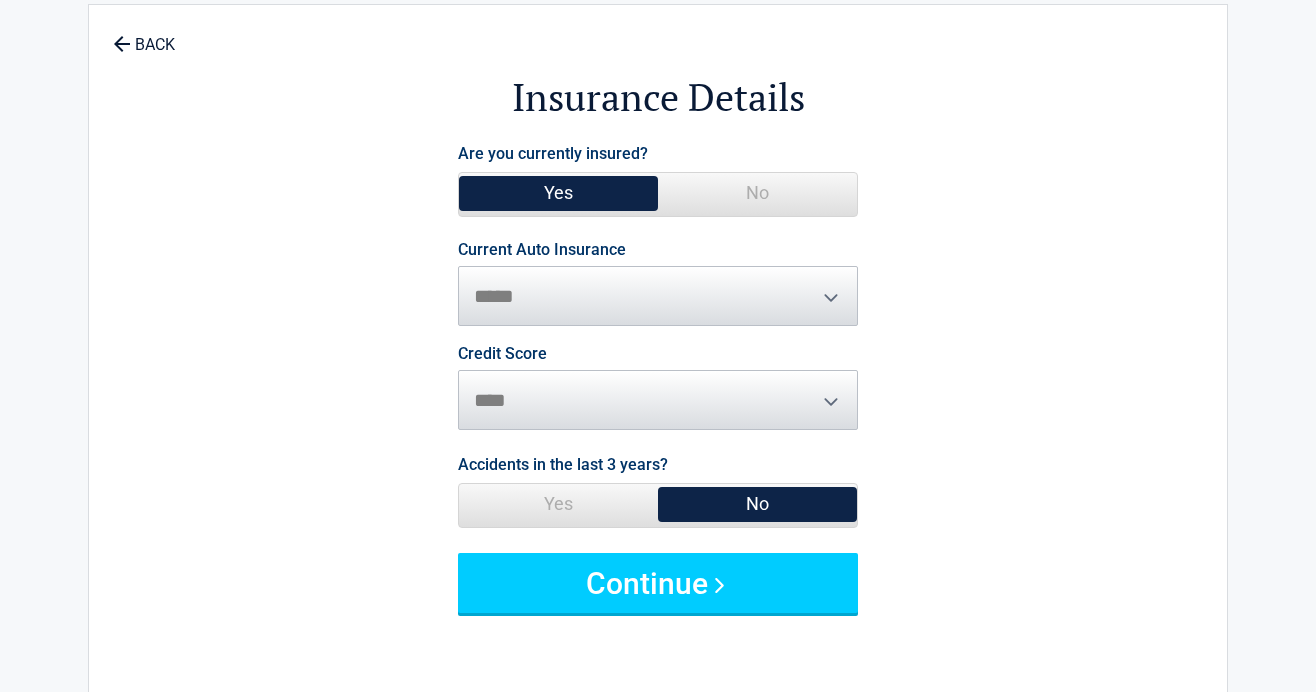 click on "Credit Score
*********
****
*******
****" at bounding box center (658, 388) 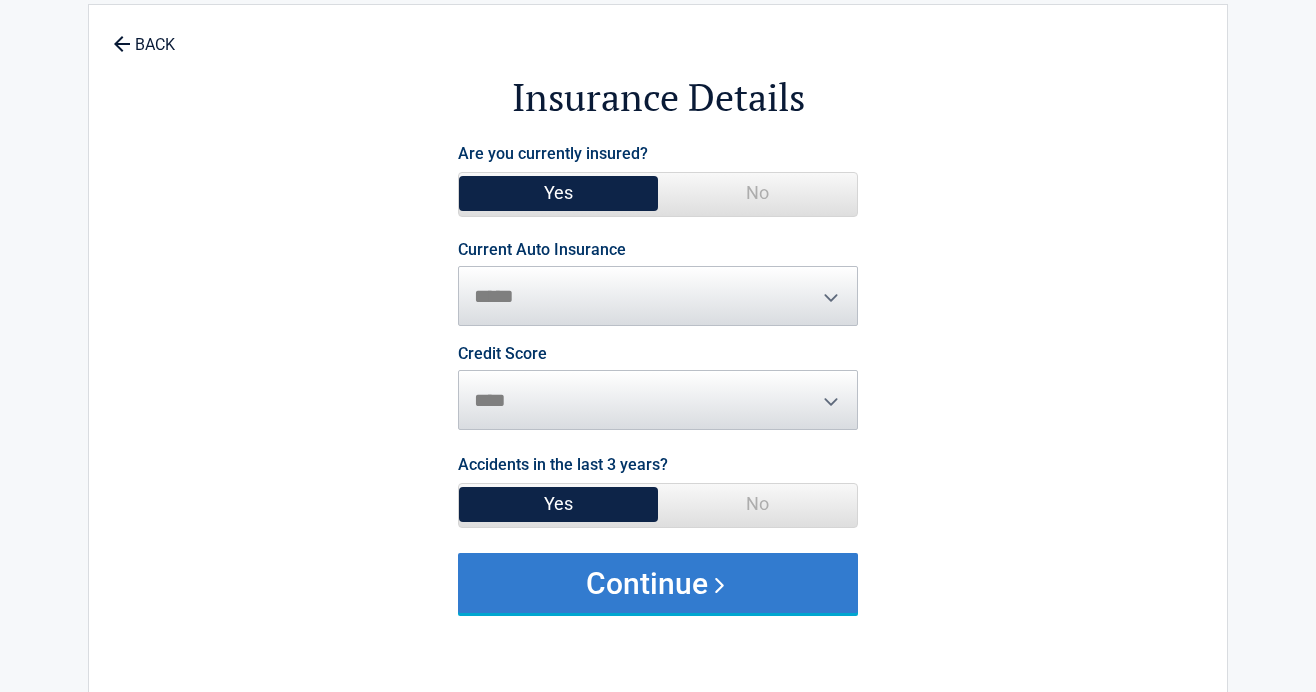 click on "Continue" at bounding box center (658, 583) 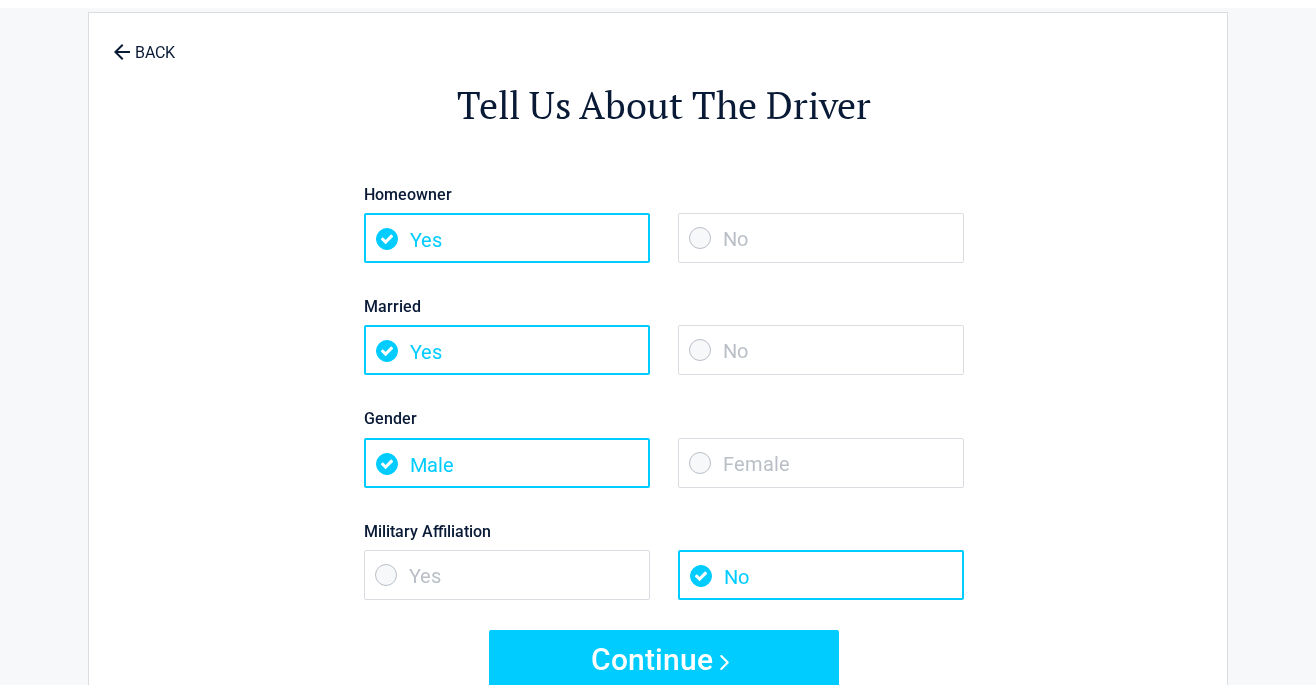 scroll, scrollTop: 0, scrollLeft: 0, axis: both 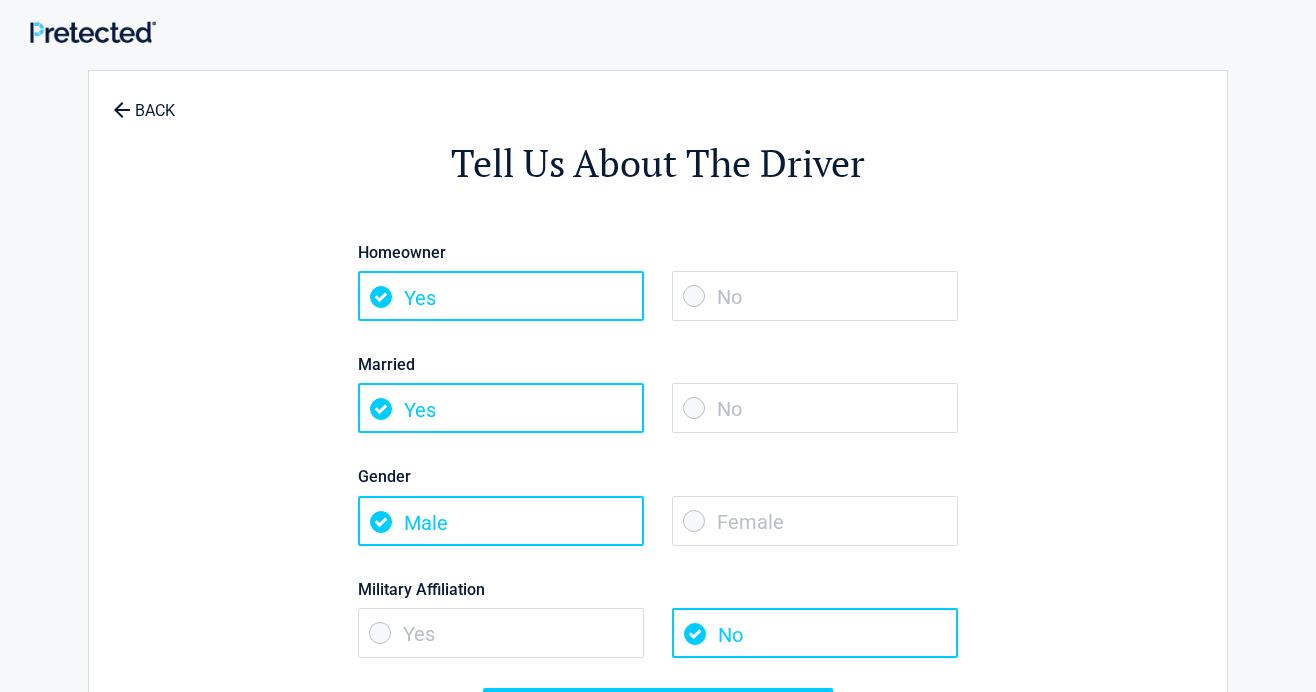 click on "No" at bounding box center (815, 408) 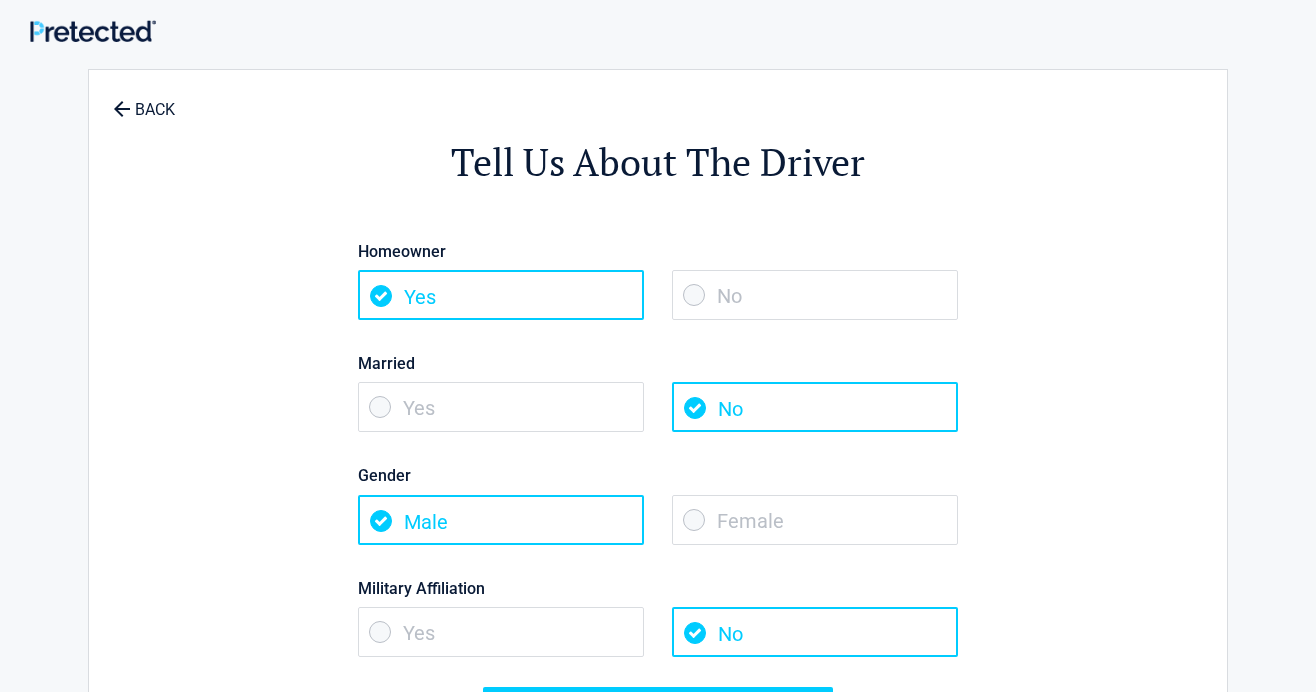 scroll, scrollTop: 0, scrollLeft: 0, axis: both 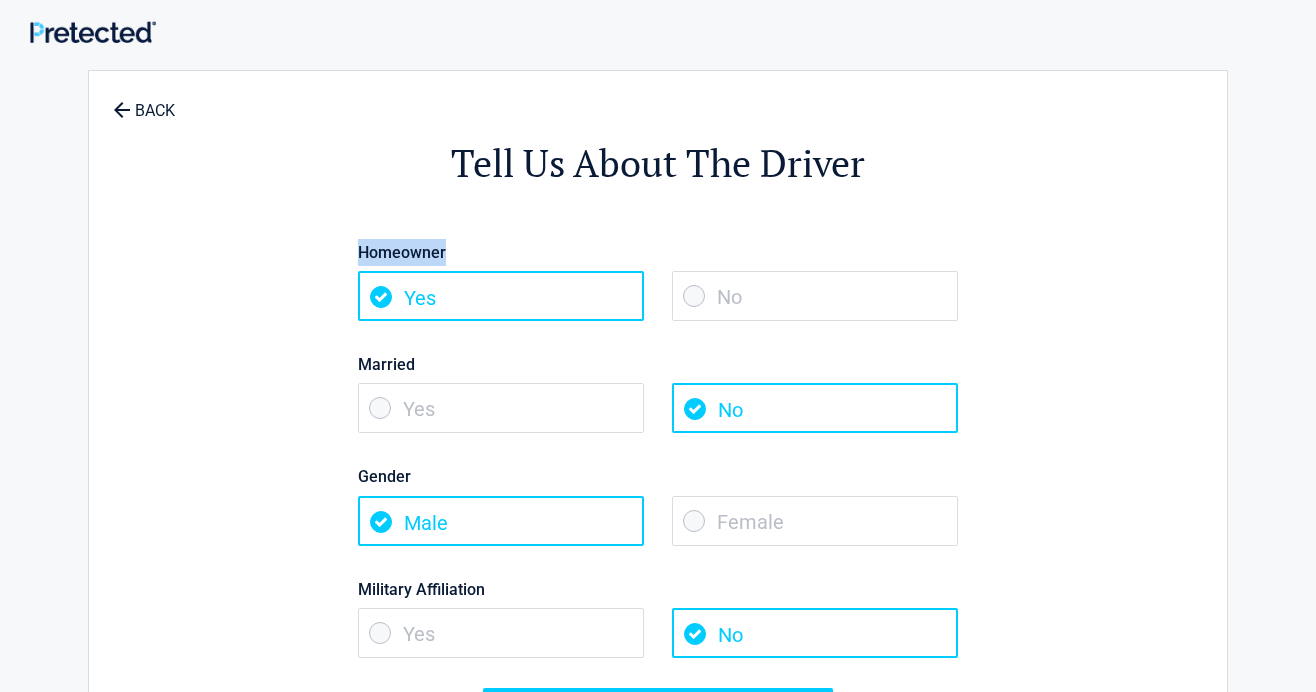drag, startPoint x: 453, startPoint y: 249, endPoint x: 336, endPoint y: 243, distance: 117.15375 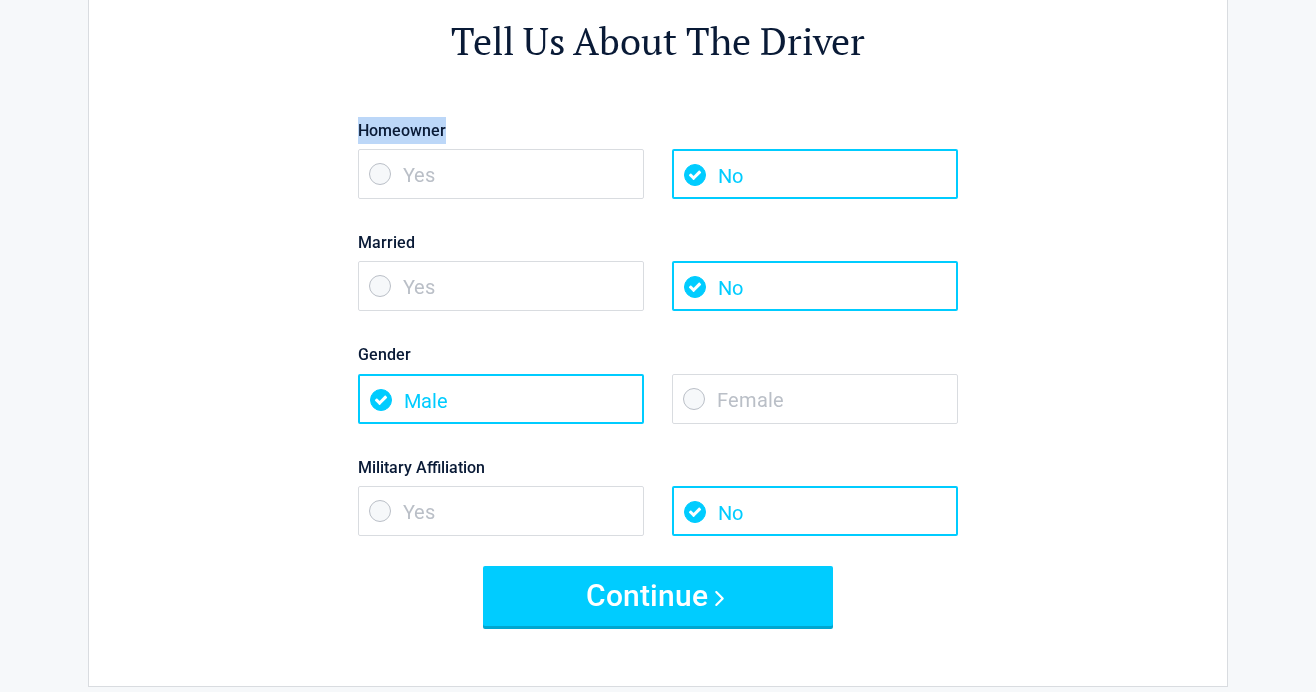 scroll, scrollTop: 133, scrollLeft: 0, axis: vertical 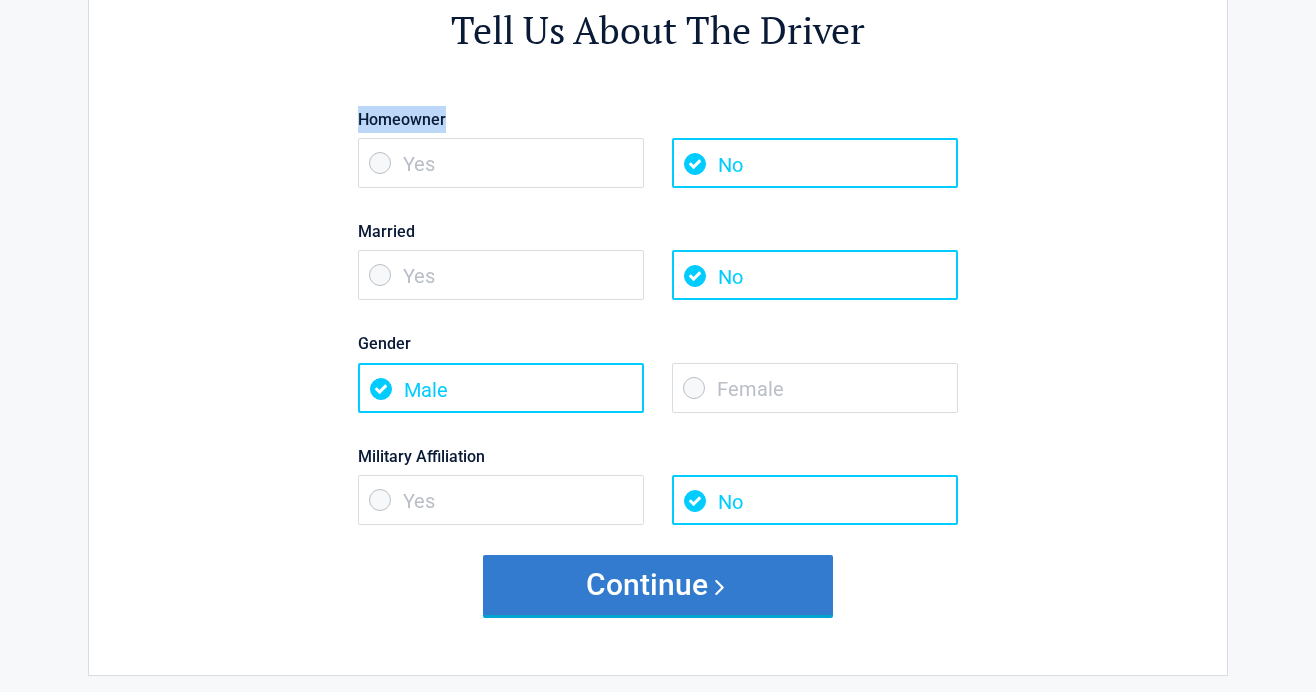 click on "Continue" at bounding box center [658, 585] 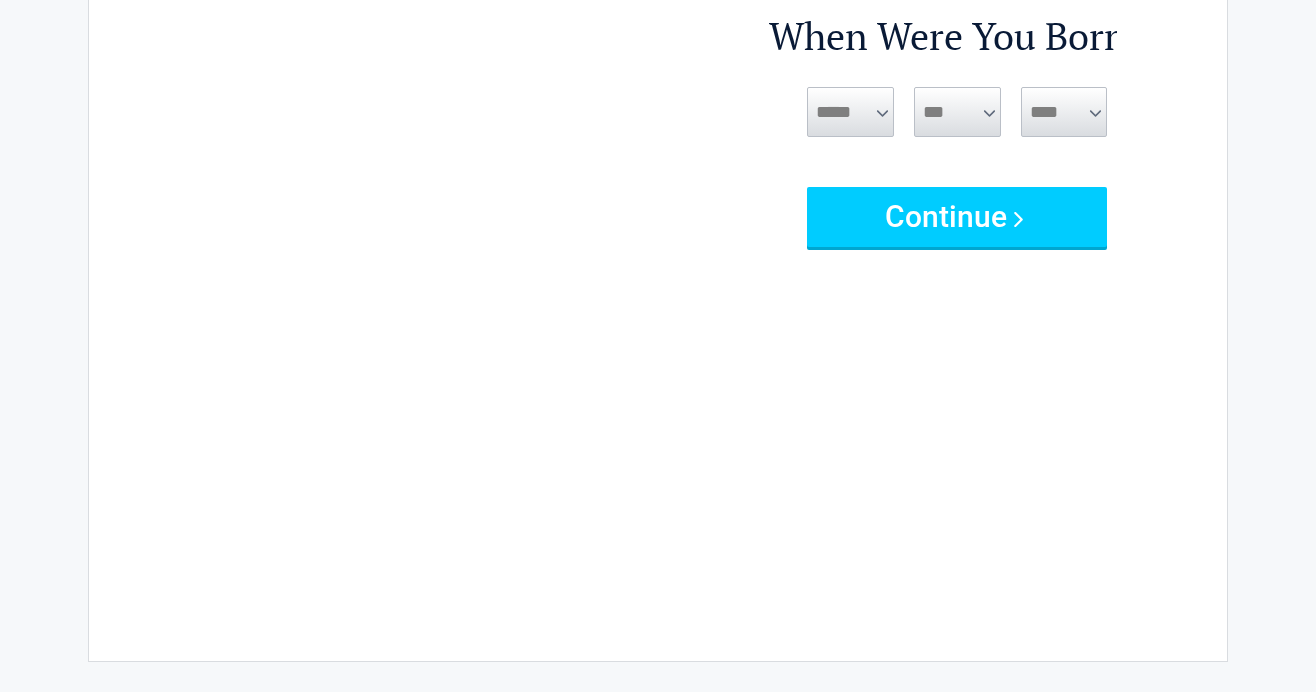 scroll, scrollTop: 0, scrollLeft: 0, axis: both 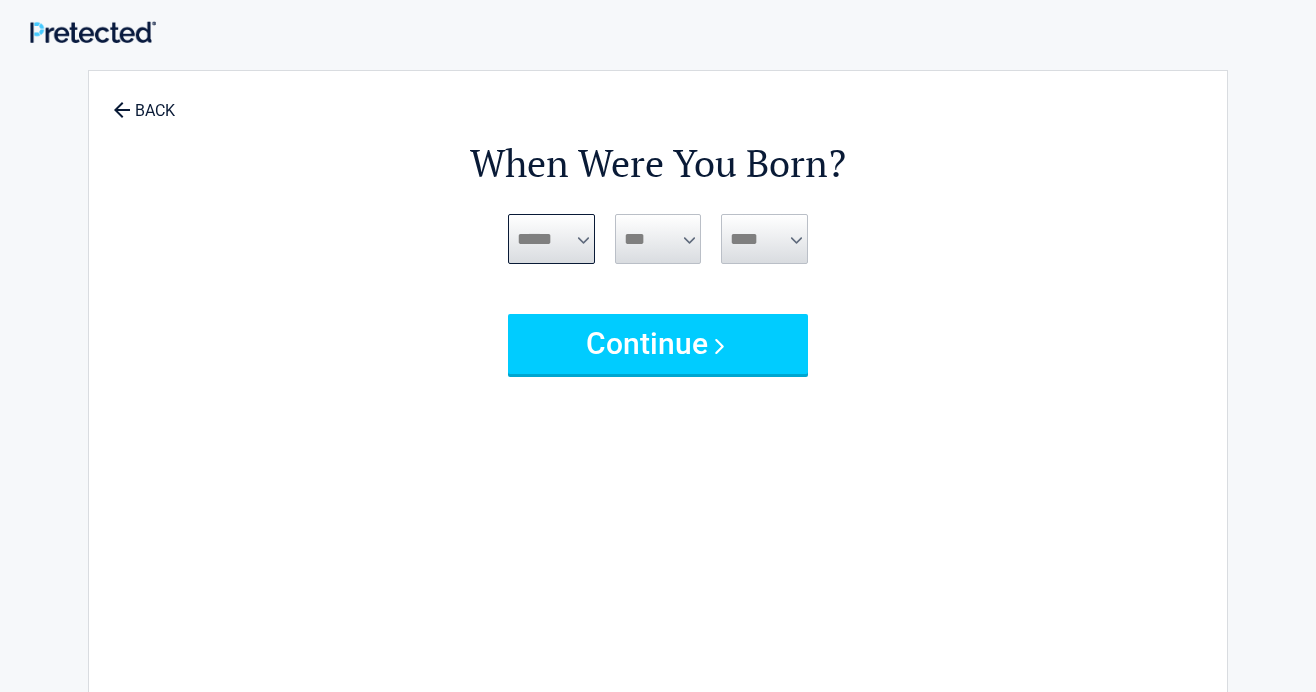 click on "*****
***
***
***
***
***
***
***
***
***
***
***
***" at bounding box center [551, 239] 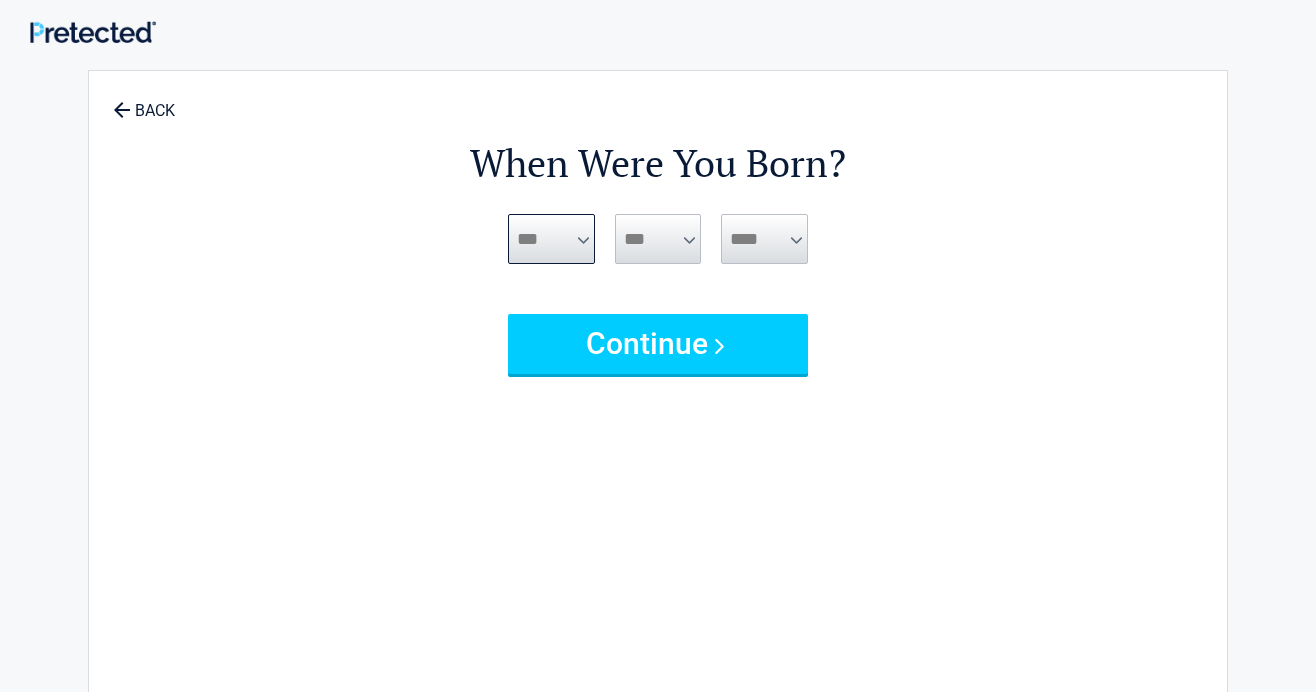 click on "*****
***
***
***
***
***
***
***
***
***
***
***
***" at bounding box center (551, 239) 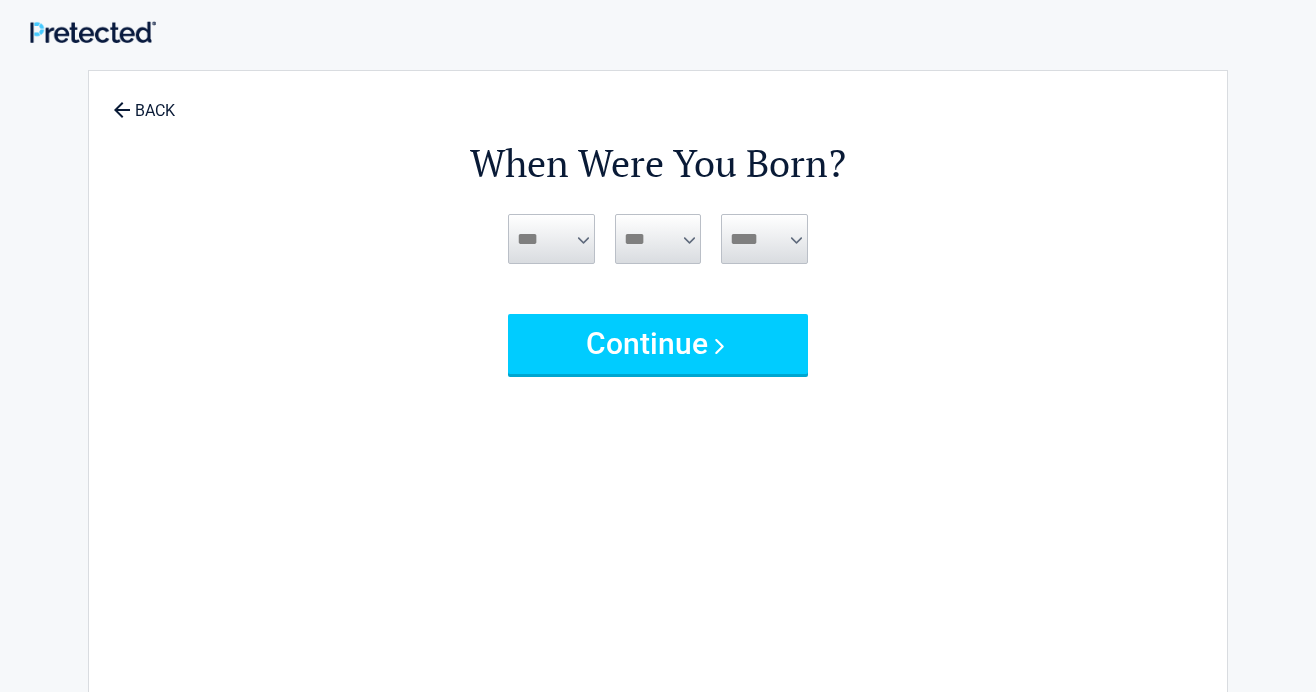 click on "*** * * * * * * * * * ** ** ** ** ** ** ** ** ** ** ** ** ** ** ** ** ** ** ** ** ** **" at bounding box center [658, 239] 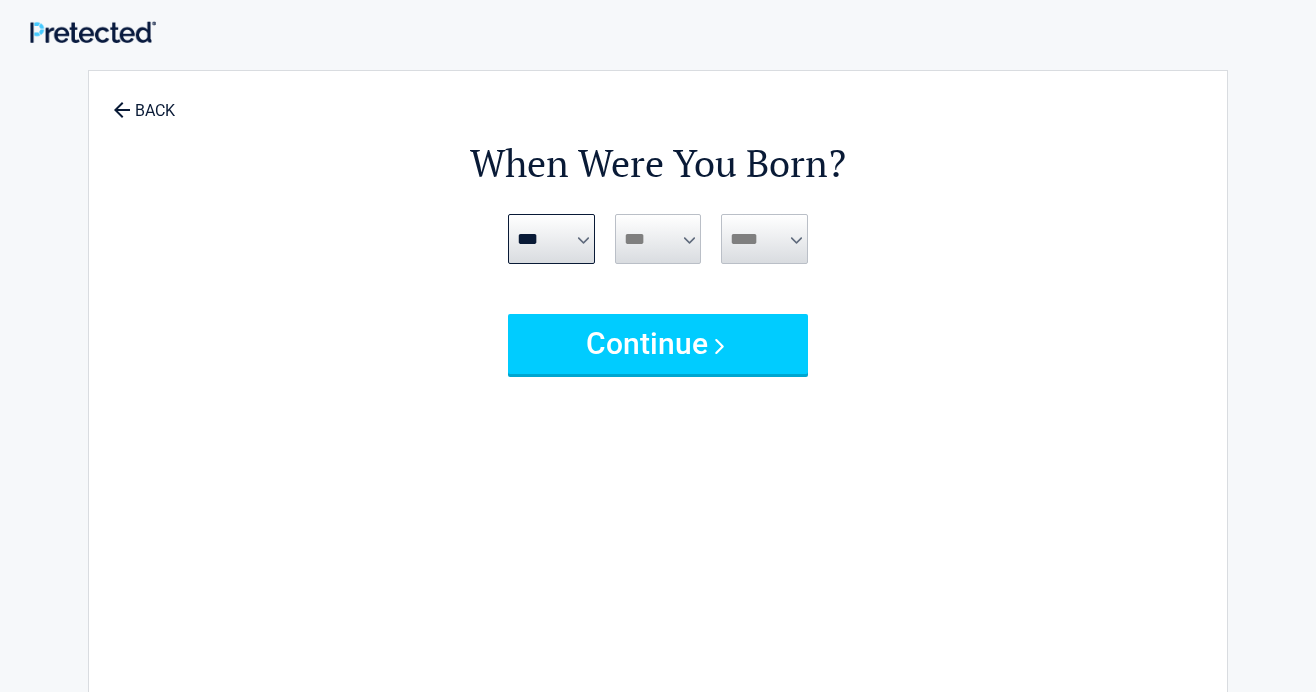 click on "*** * * * * * * * * * ** ** ** ** ** ** ** ** ** ** ** ** ** ** ** ** ** ** ** ** ** **" at bounding box center (658, 239) 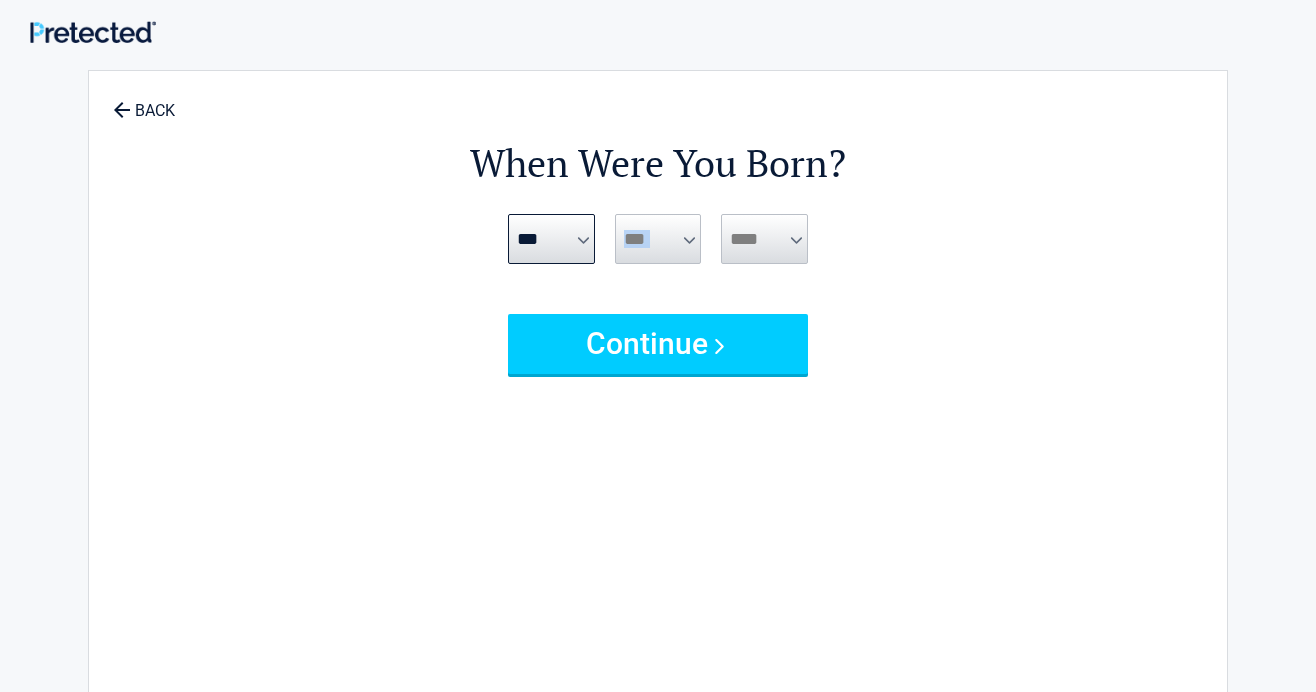 click on "*** * * * * * * * * * ** ** ** ** ** ** ** ** ** ** ** ** ** ** ** ** ** ** ** ** ** **" at bounding box center (658, 239) 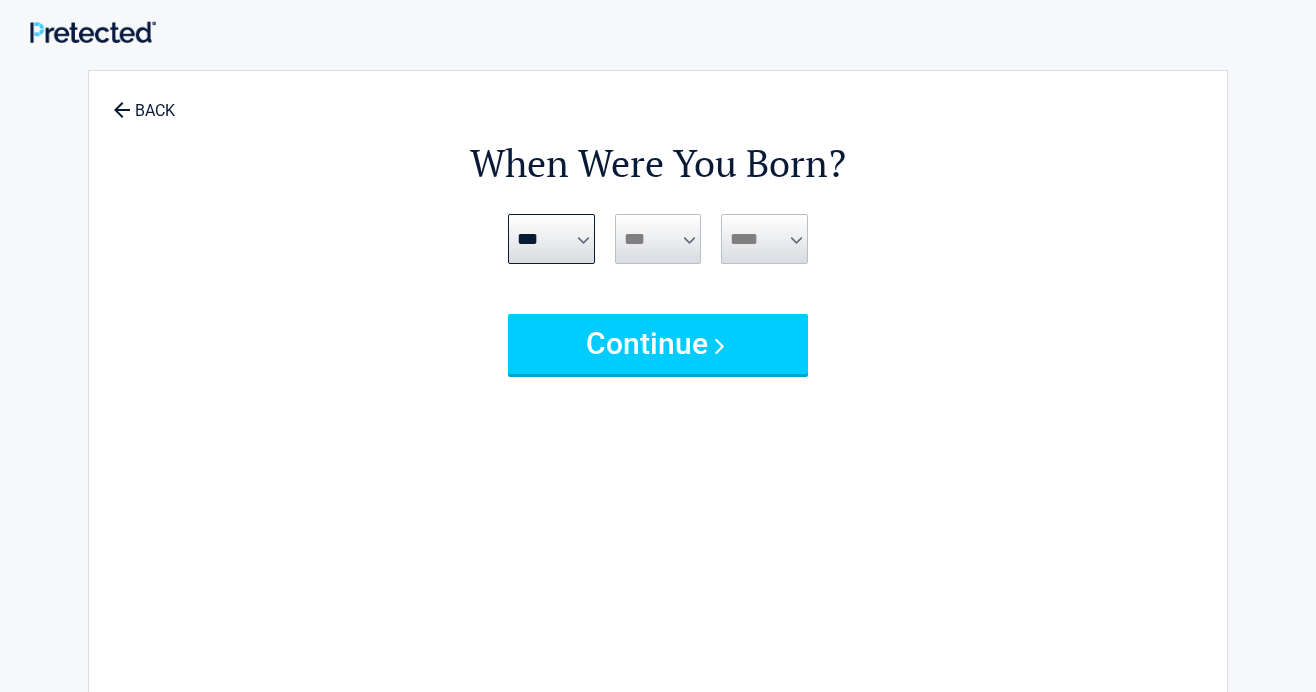 click on "****
****
****
****
****
****
****
****
****
****
****
****
****
****
****
****
****
****
****
****
****
****
****
****
****
****
****
****
****
****
****
****
****
****
****
****
****
****
****
****
****
****
****
****
****
****
****
****
****
****
****
****
****
****
****
****
****
****
****
****
****
****
**** ****" at bounding box center (764, 239) 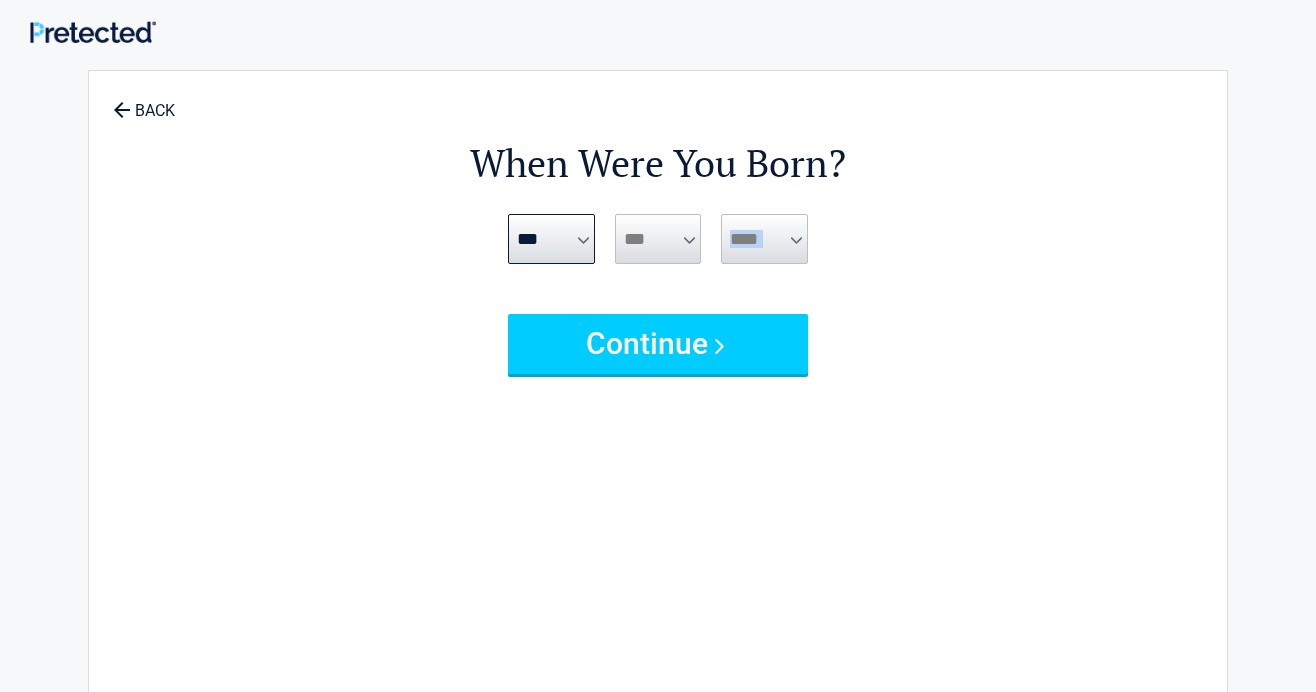 click on "****
****
****
****
****
****
****
****
****
****
****
****
****
****
****
****
****
****
****
****
****
****
****
****
****
****
****
****
****
****
****
****
****
****
****
****
****
****
****
****
****
****
****
****
****
****
****
****
****
****
****
****
****
****
****
****
****
****
****
****
****
****
**** ****" at bounding box center (764, 239) 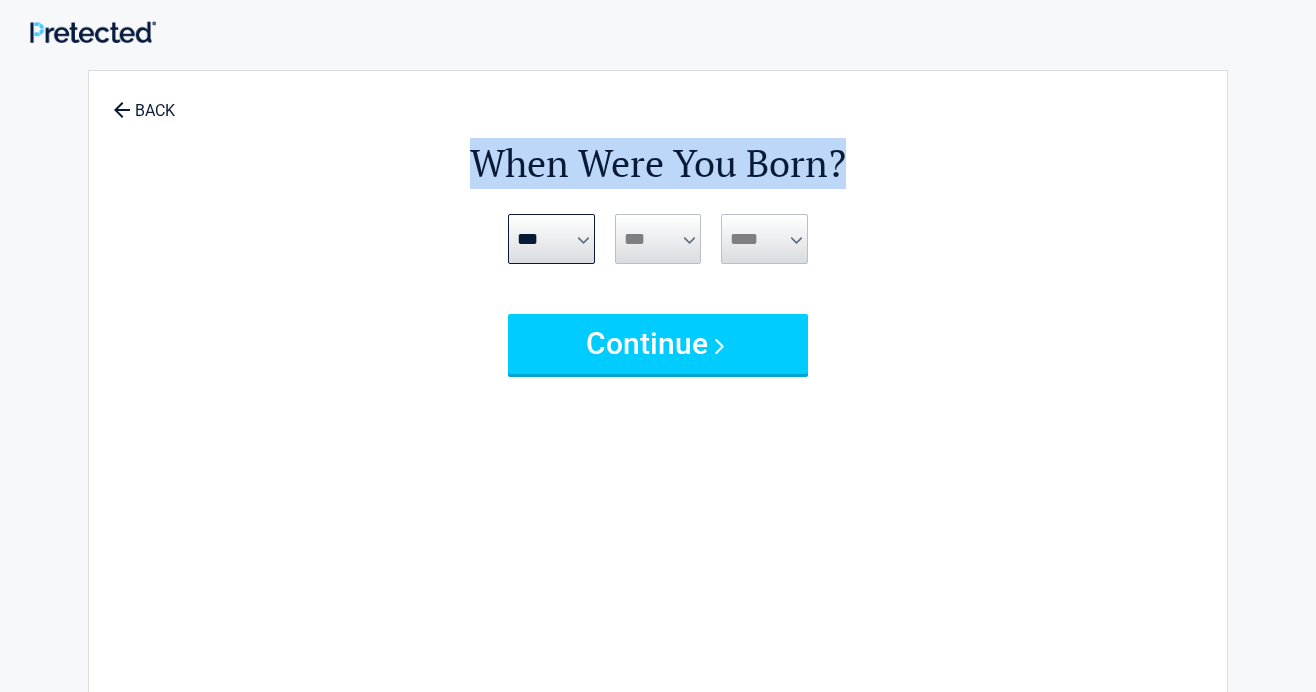 drag, startPoint x: 849, startPoint y: 169, endPoint x: 484, endPoint y: 158, distance: 365.1657 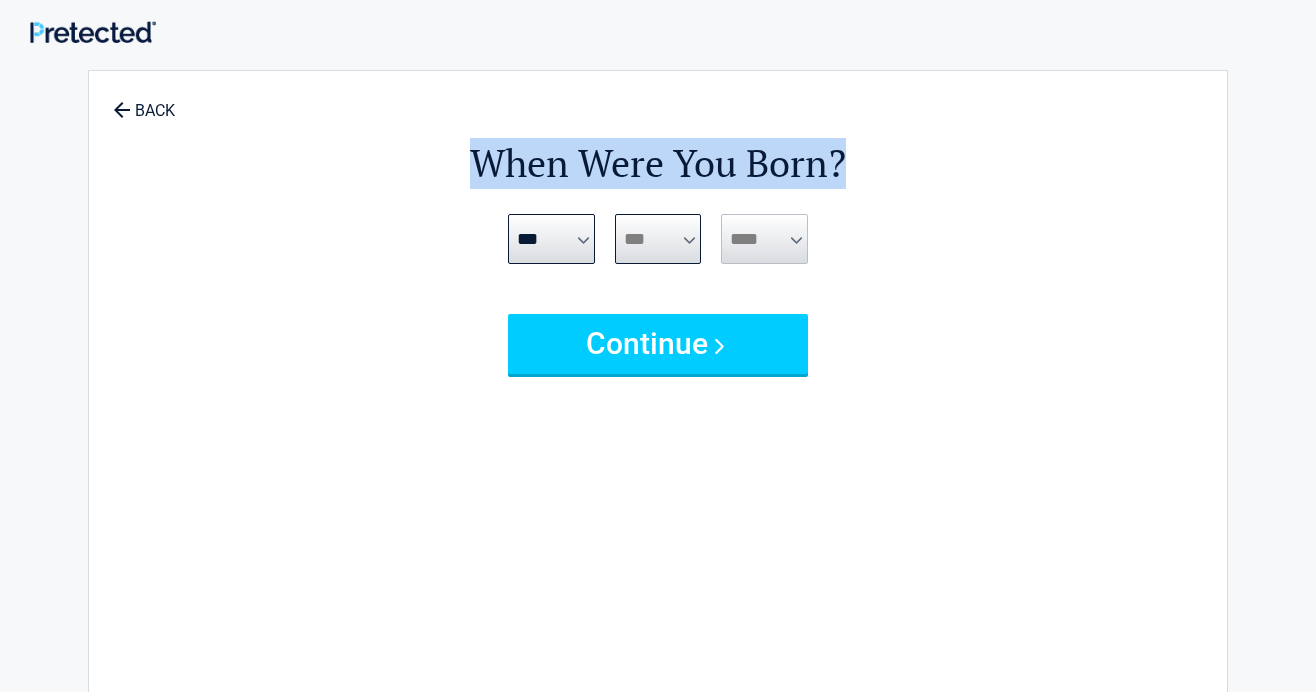 click on "*** * * * * * * * * * ** ** ** ** ** ** ** ** ** ** ** ** ** ** ** ** ** ** ** ** ** **" at bounding box center (658, 239) 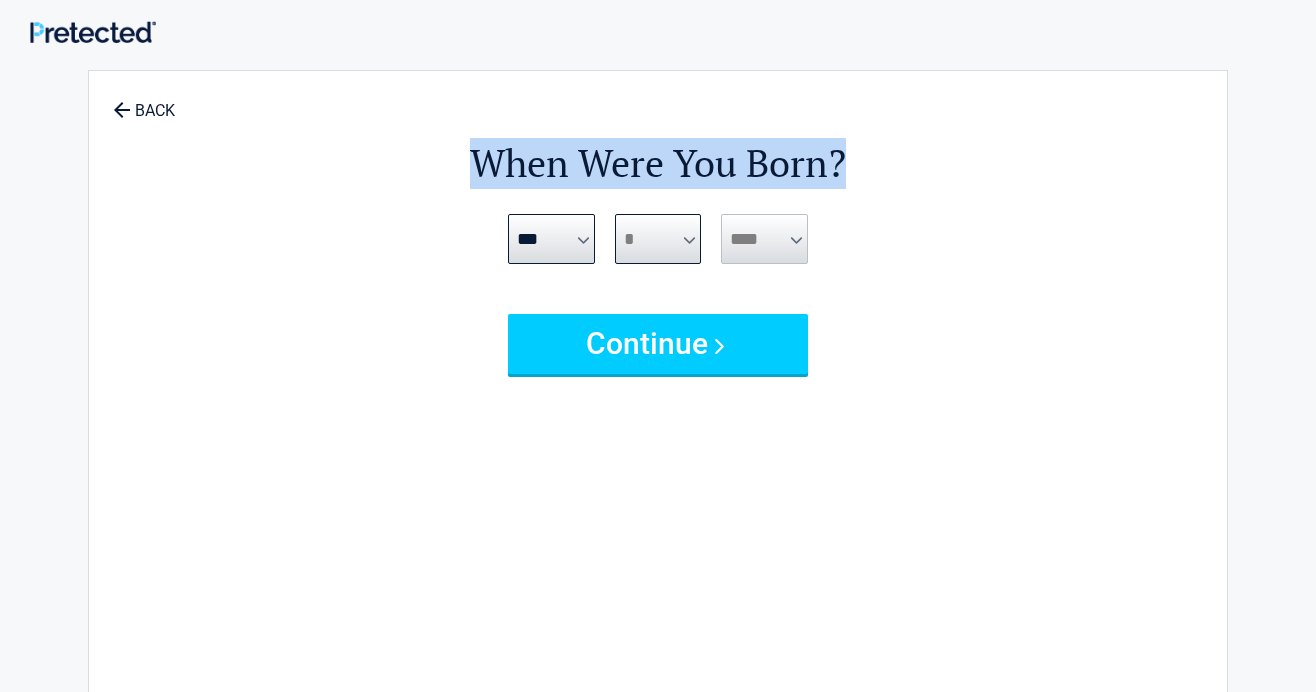 click on "*** * * * * * * * * * ** ** ** ** ** ** ** ** ** ** ** ** ** ** ** ** ** ** ** ** ** **" at bounding box center (658, 239) 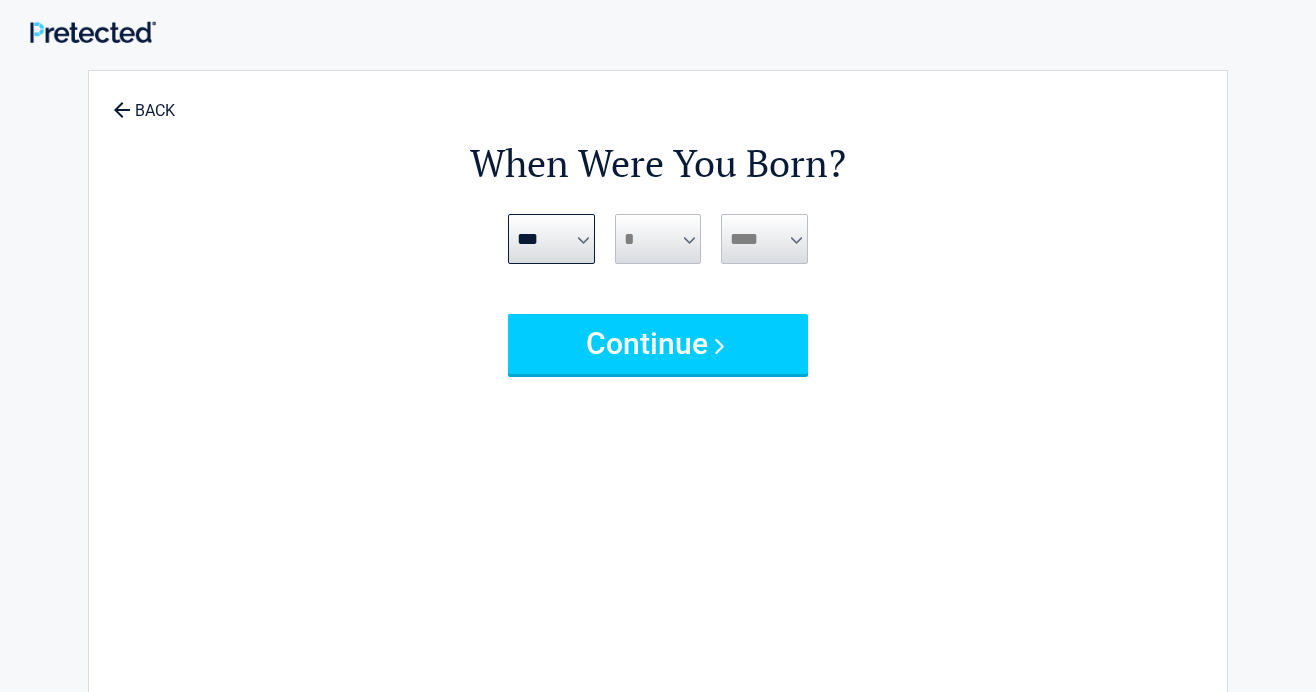 click on "****
****
****
****
****
****
****
****
****
****
****
****
****
****
****
****
****
****
****
****
****
****
****
****
****
****
****
****
****
****
****
****
****
****
****
****
****
****
****
****
****
****
****
****
****
****
****
****
****
****
****
****
****
****
****
****
****
****
****
****
****
****
**** ****" at bounding box center [764, 239] 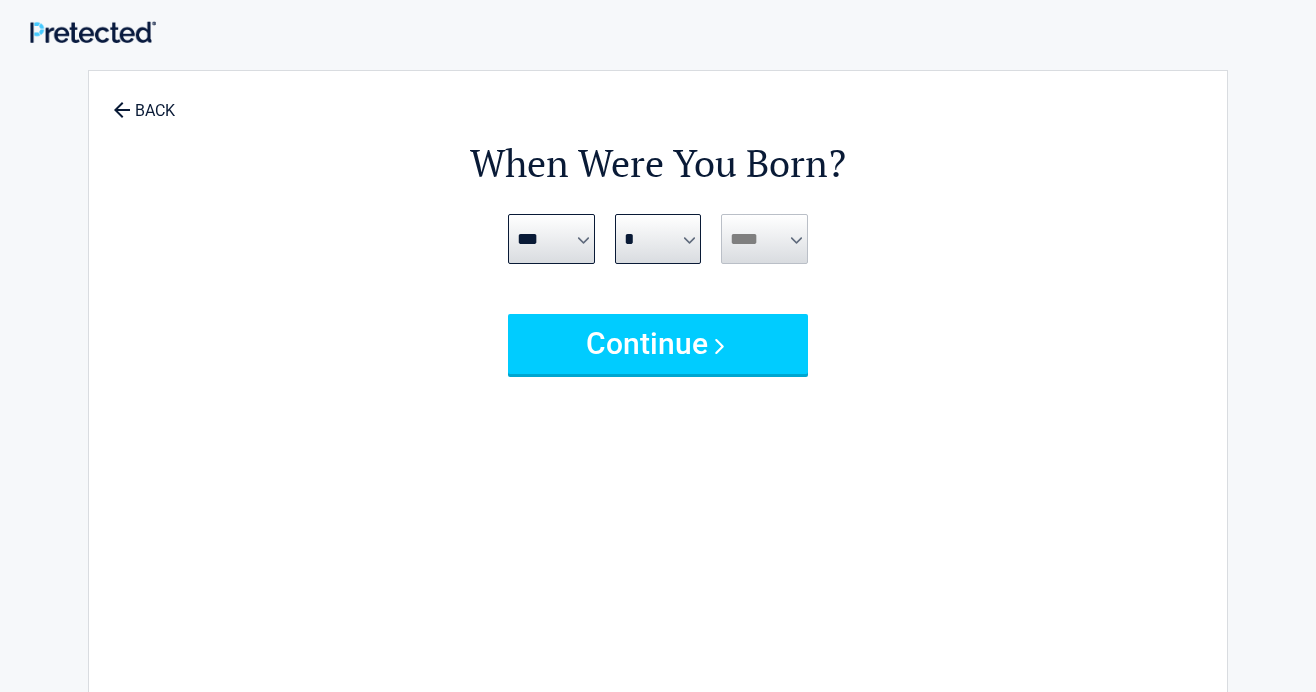 click on "****
****
****
****
****
****
****
****
****
****
****
****
****
****
****
****
****
****
****
****
****
****
****
****
****
****
****
****
****
****
****
****
****
****
****
****
****
****
****
****
****
****
****
****
****
****
****
****
****
****
****
****
****
****
****
****
****
****
****
****
****
****
**** ****" at bounding box center (764, 239) 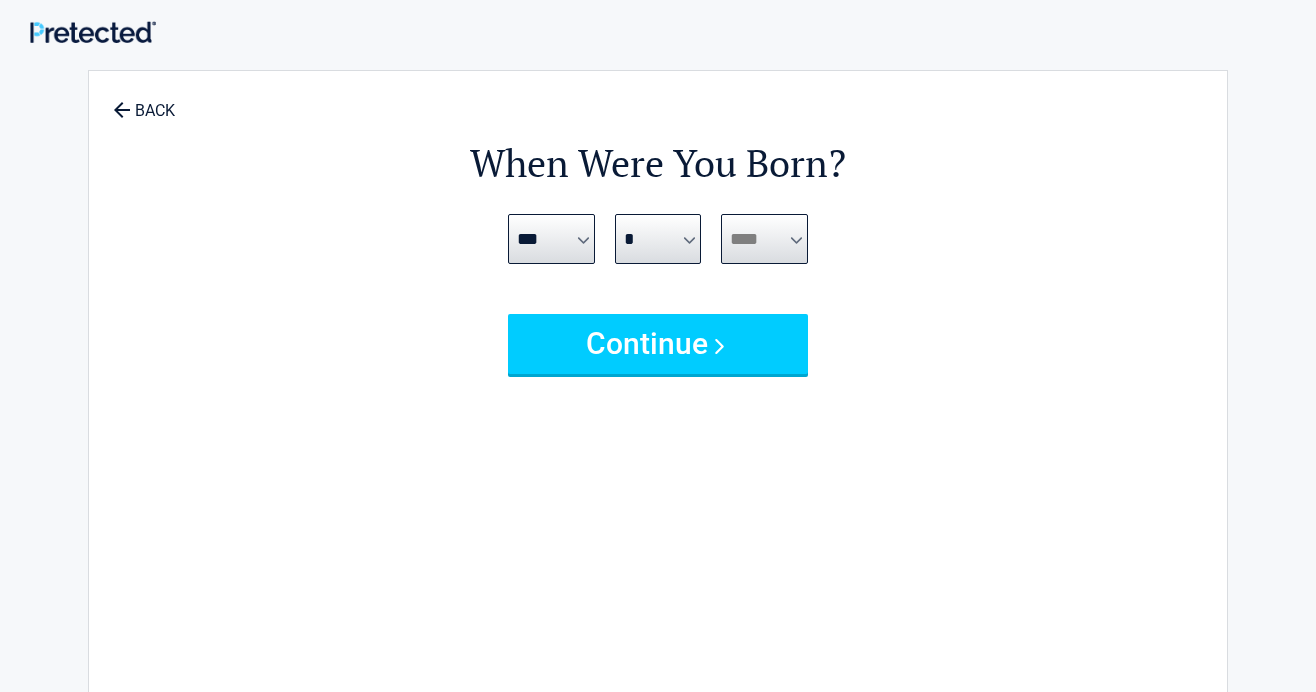 click on "****
****
****
****
****
****
****
****
****
****
****
****
****
****
****
****
****
****
****
****
****
****
****
****
****
****
****
****
****
****
****
****
****
****
****
****
****
****
****
****
****
****
****
****
****
****
****
****
****
****
****
****
****
****
****
****
****
****
****
****
****
****
****
****" at bounding box center (764, 239) 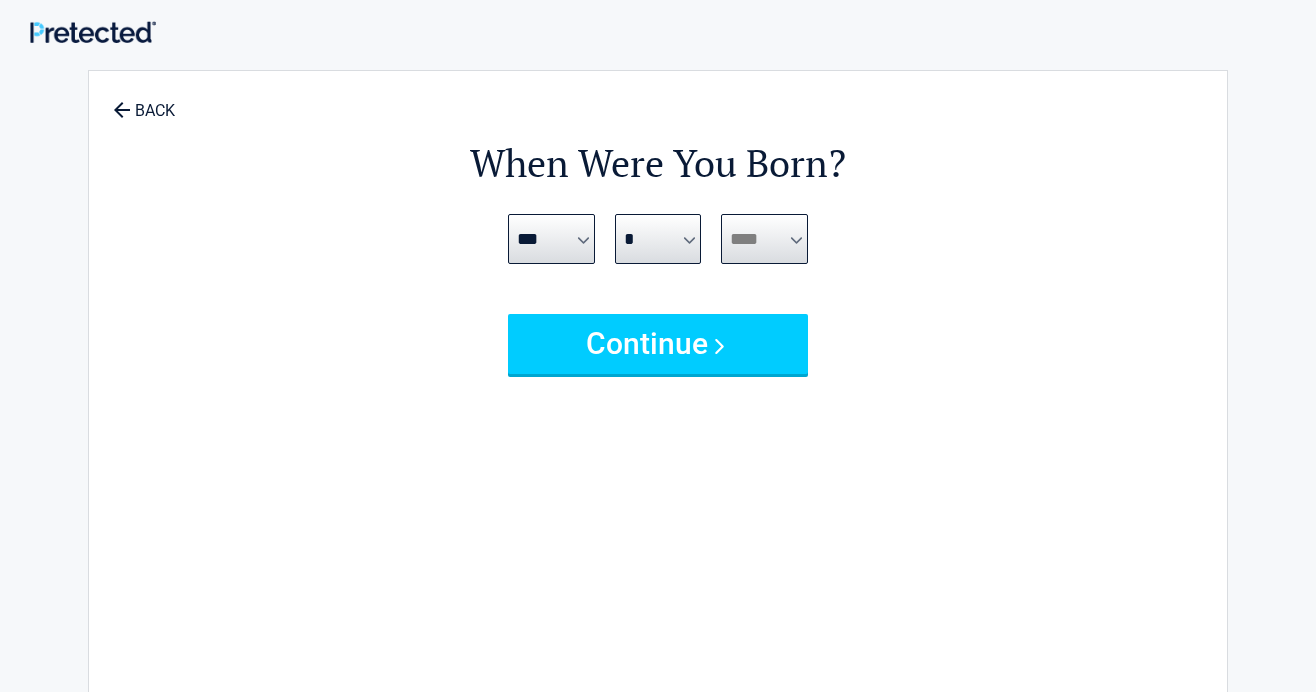 select on "****" 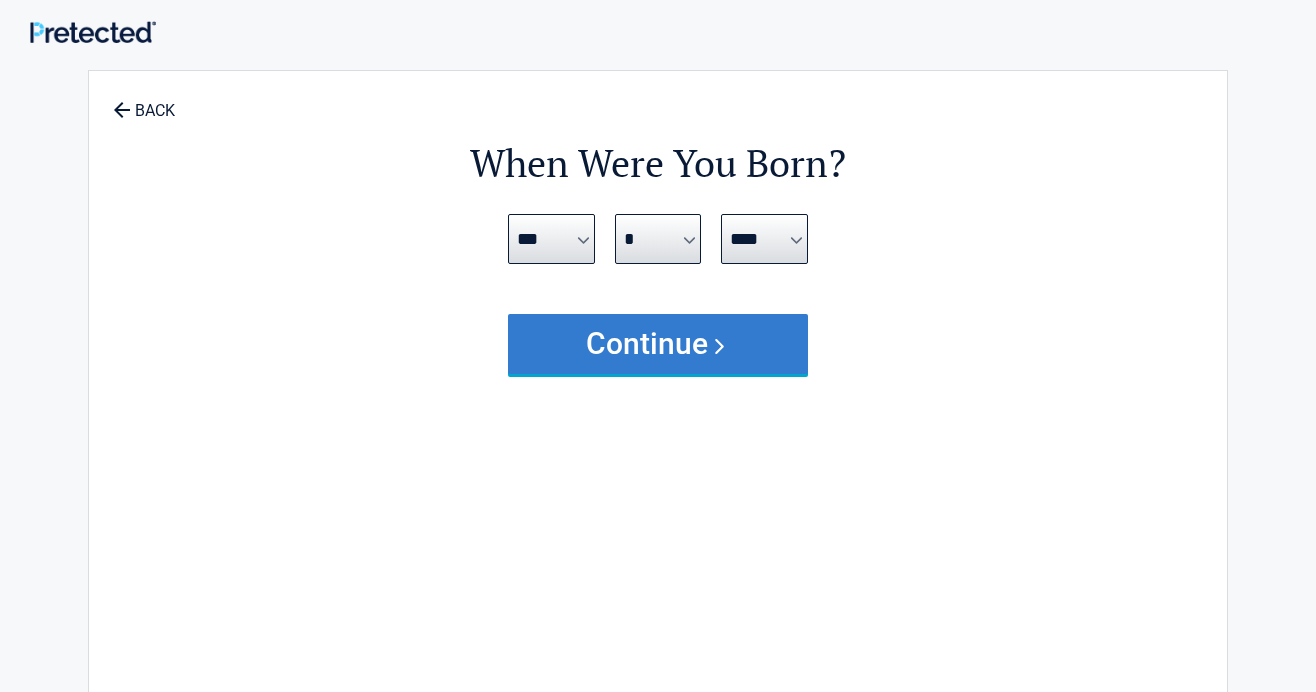 click on "Continue" at bounding box center (658, 344) 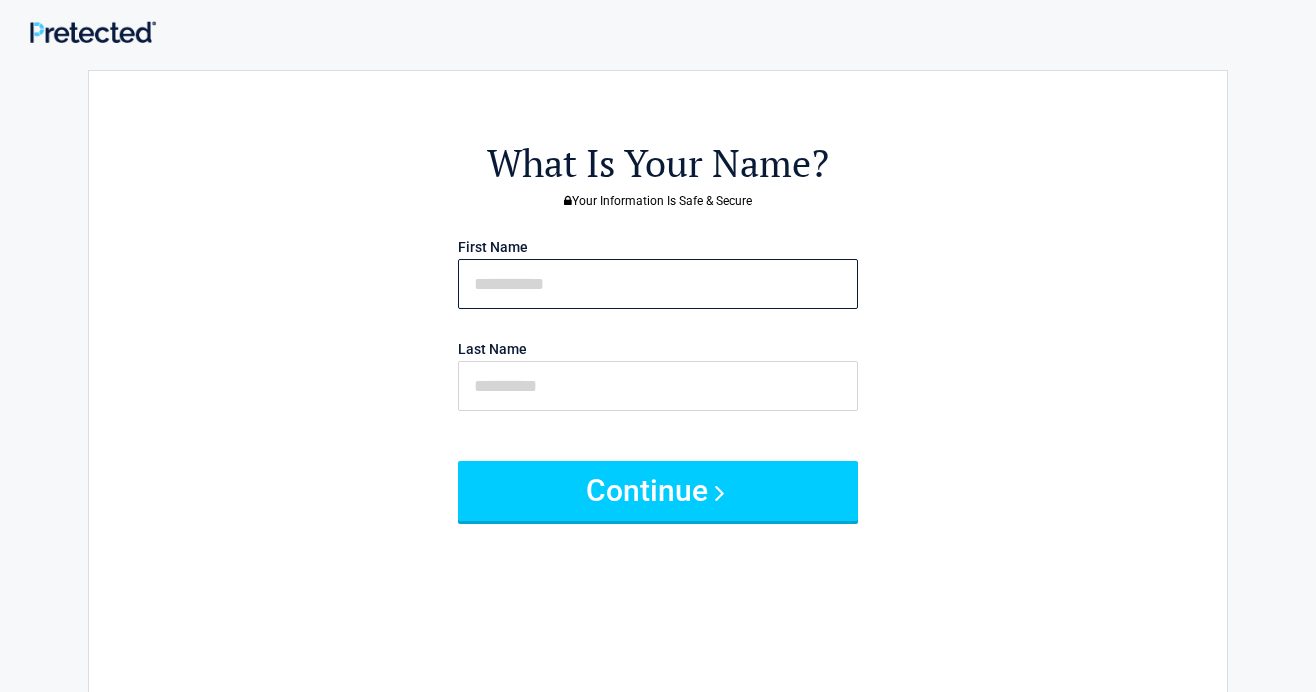 click at bounding box center (658, 284) 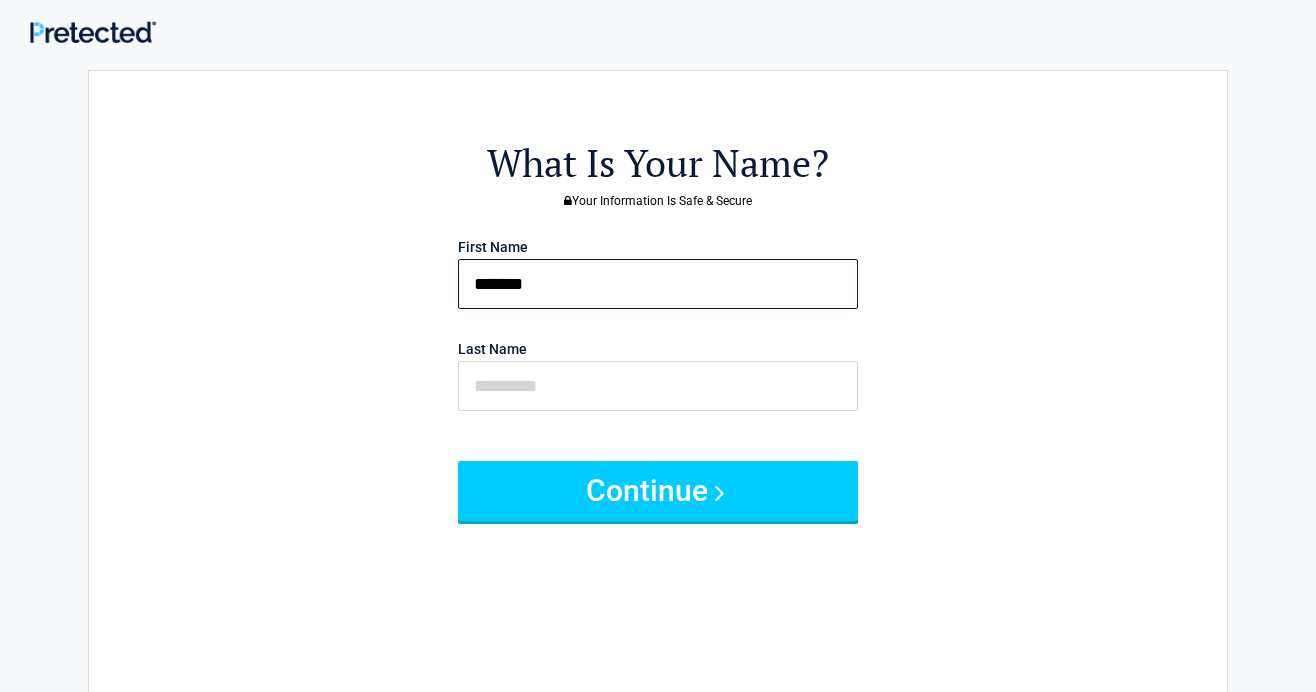 type on "*******" 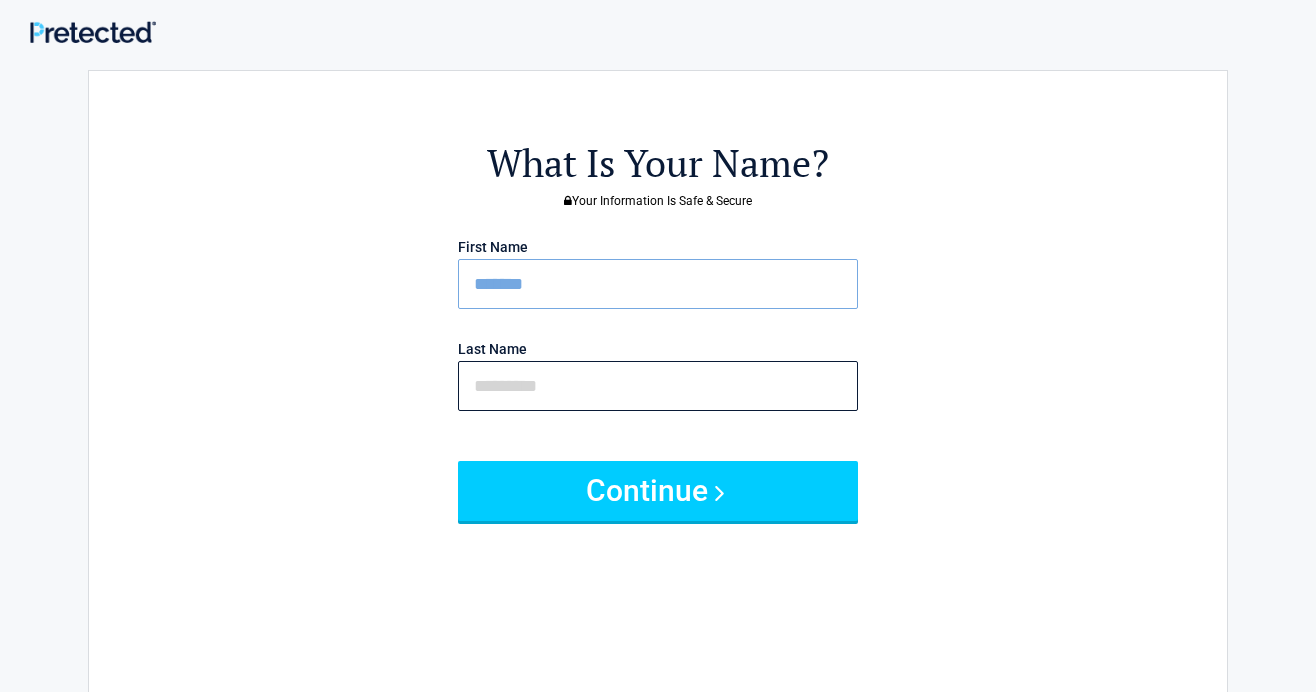 click at bounding box center [658, 386] 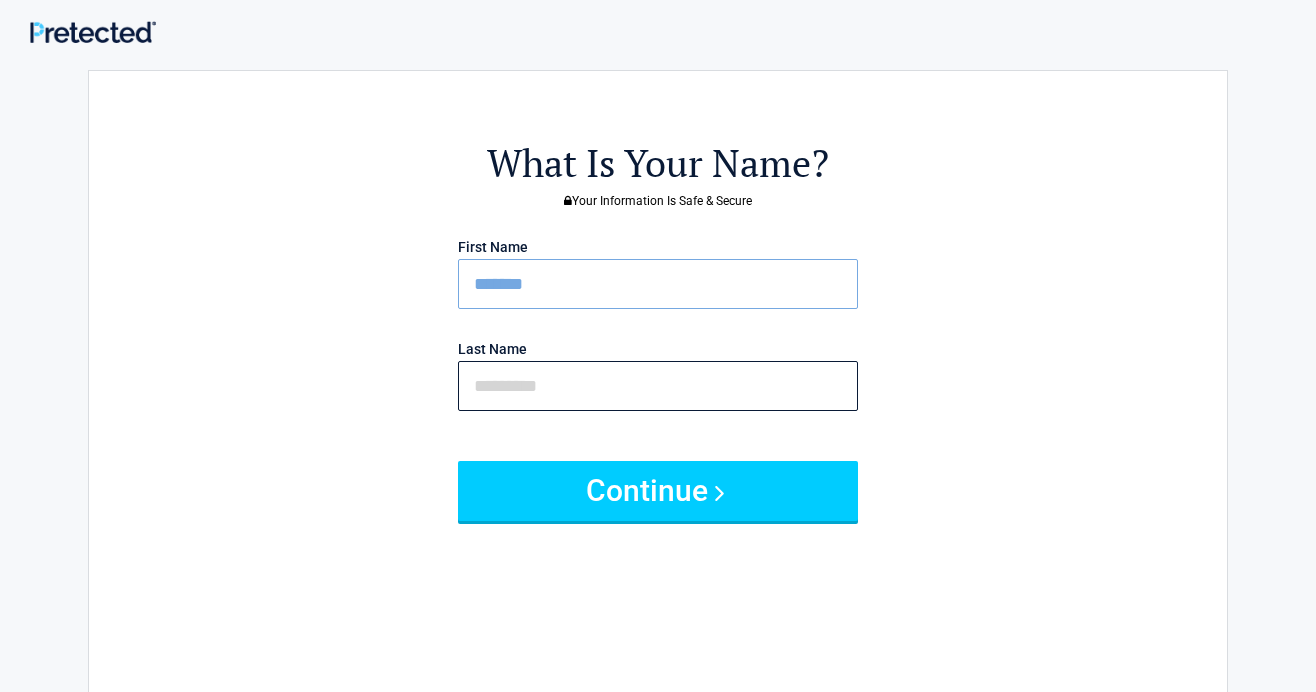 click at bounding box center [658, 386] 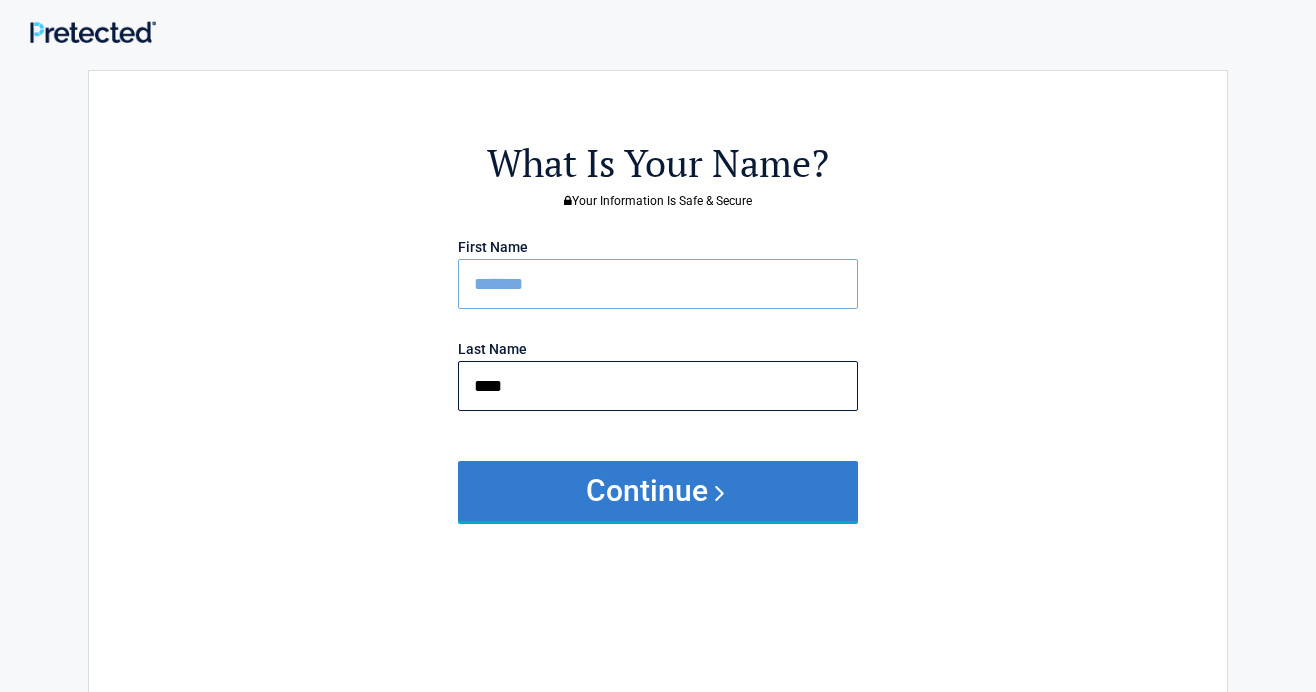 type on "****" 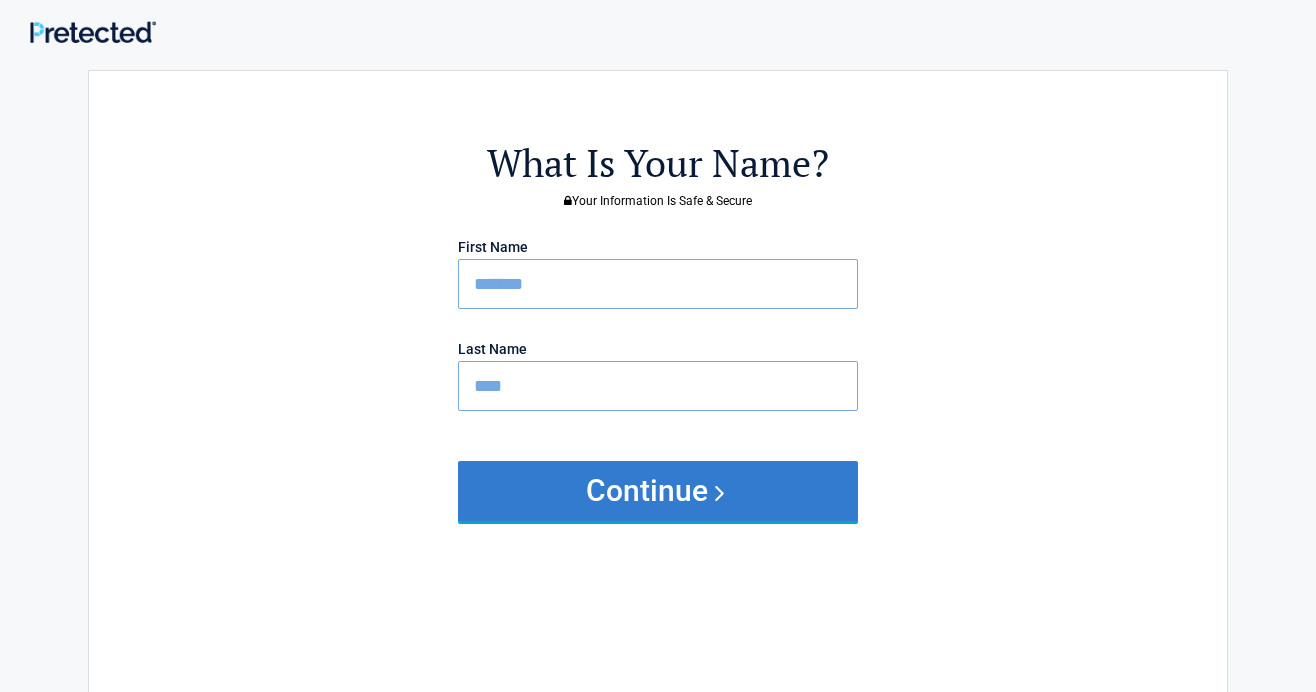 click on "Continue" at bounding box center (658, 491) 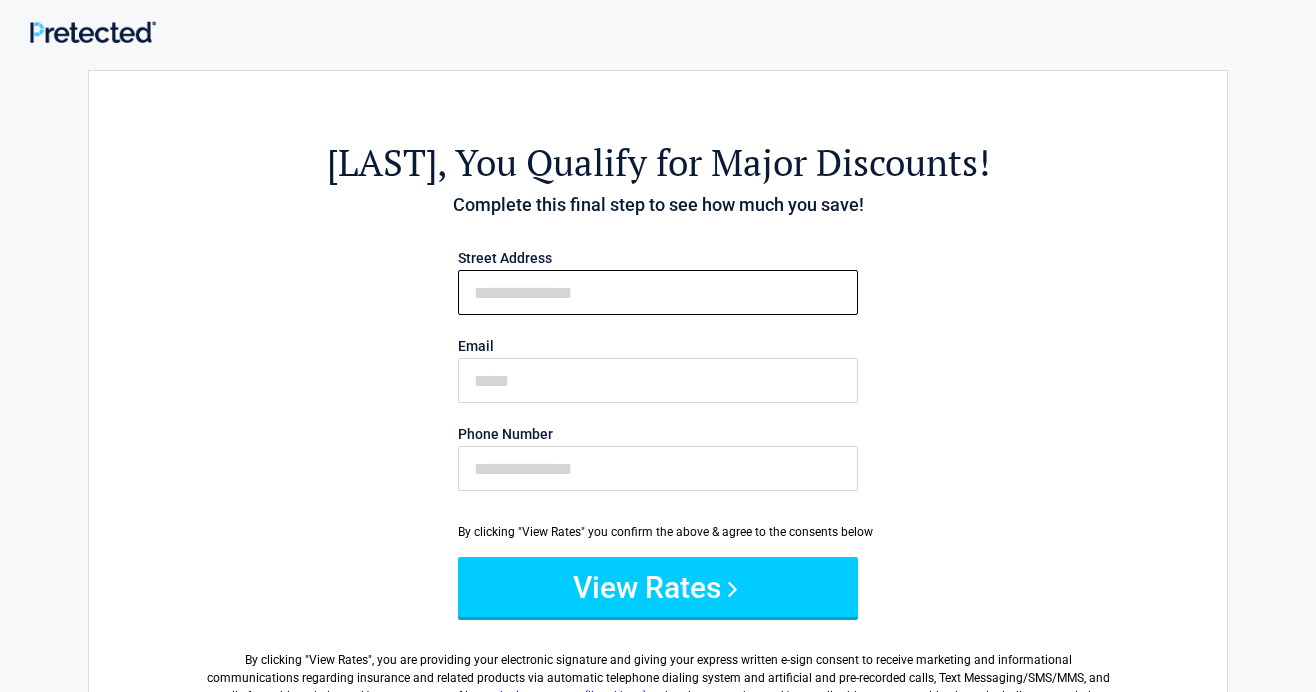 click on "First Name" at bounding box center (658, 292) 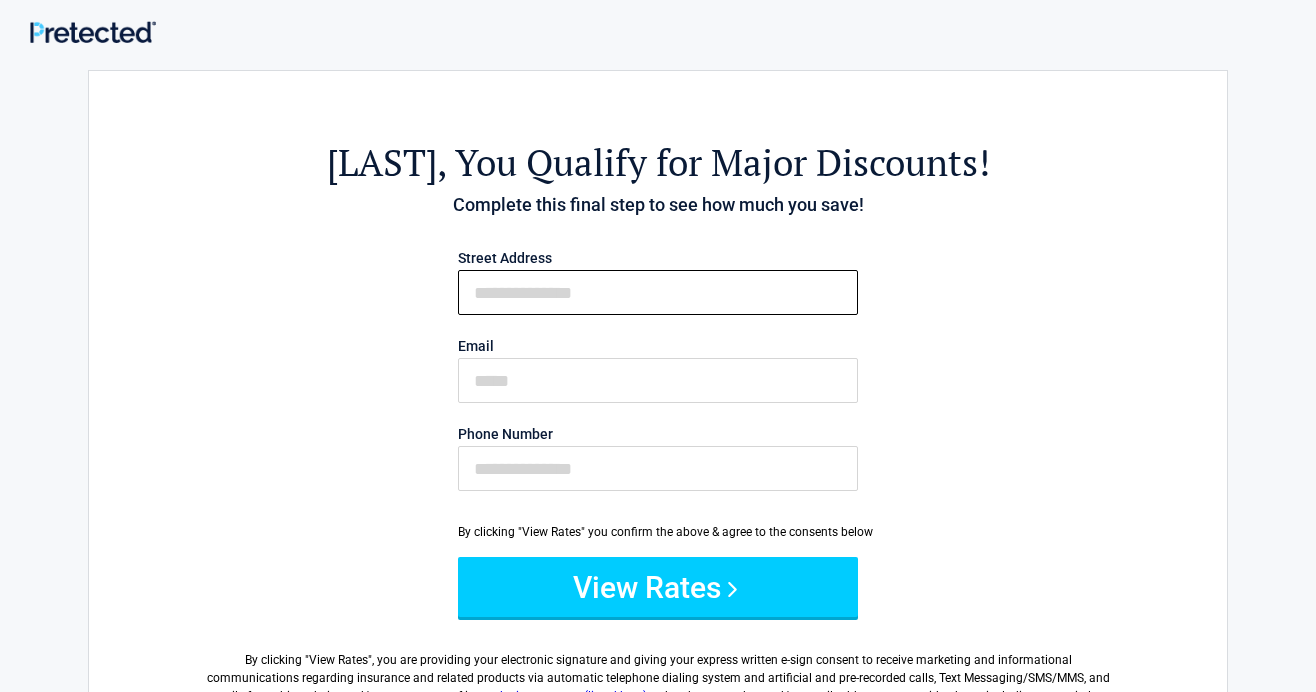 type on "**********" 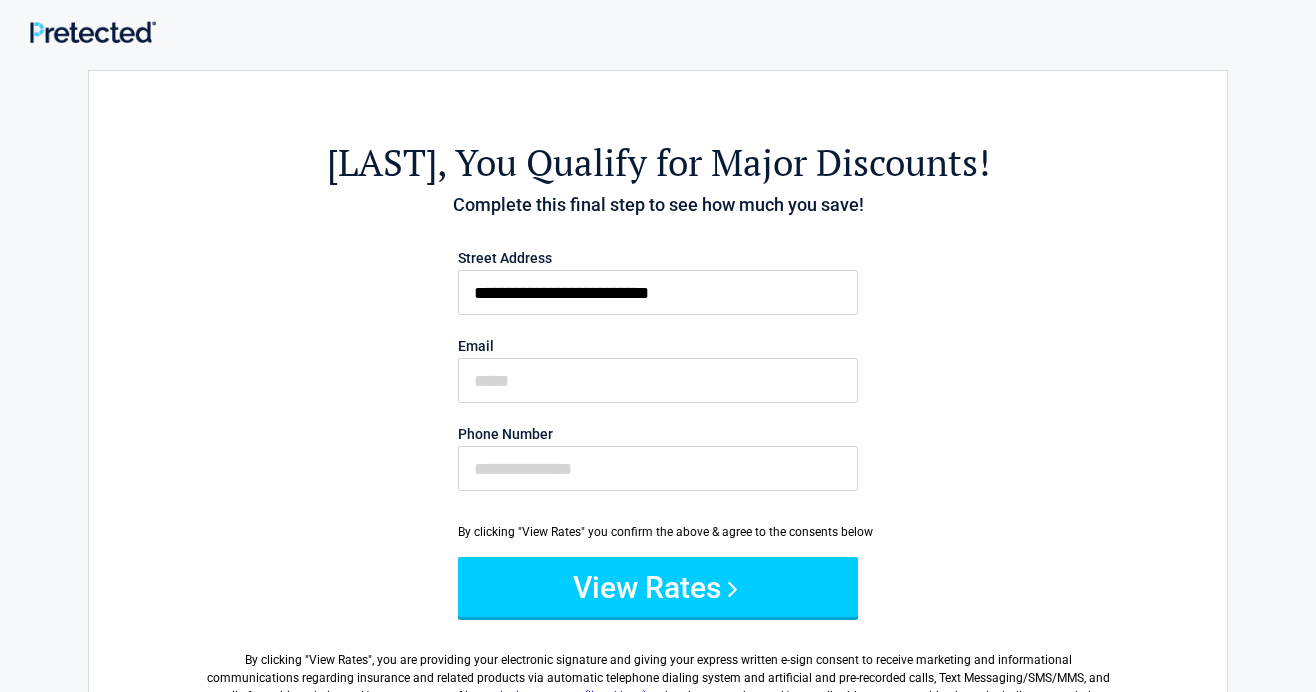 type on "**********" 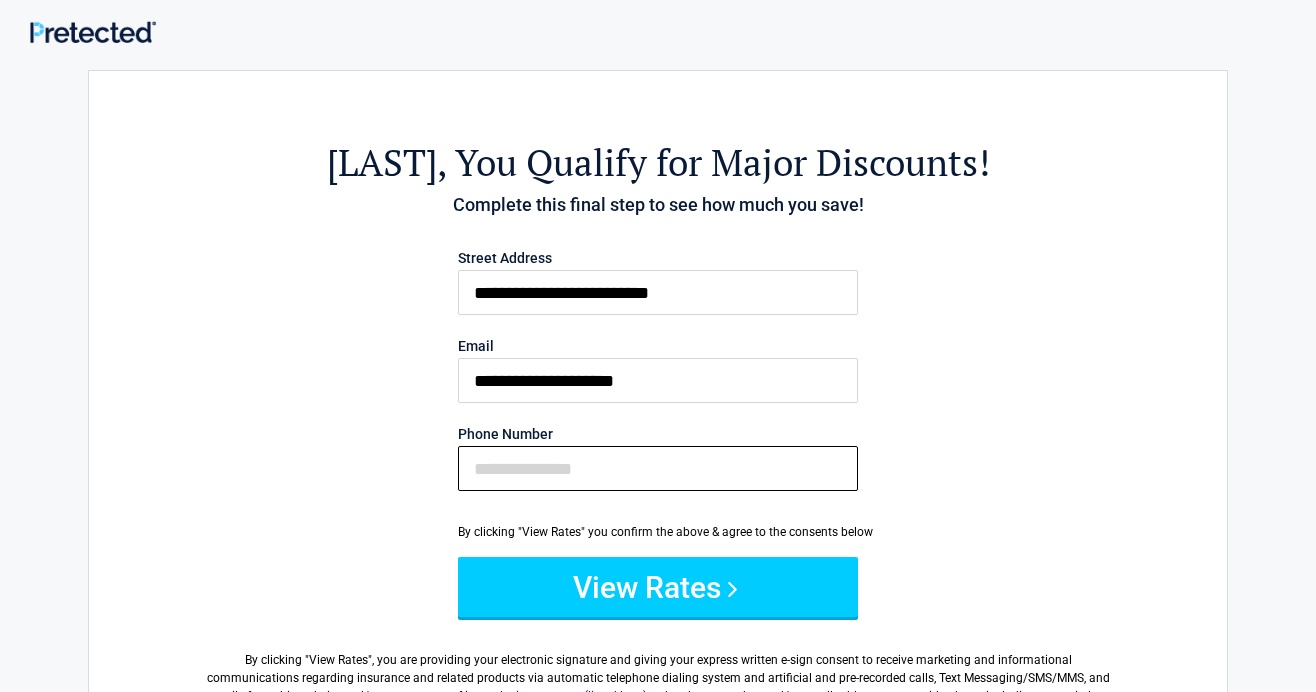 type on "**********" 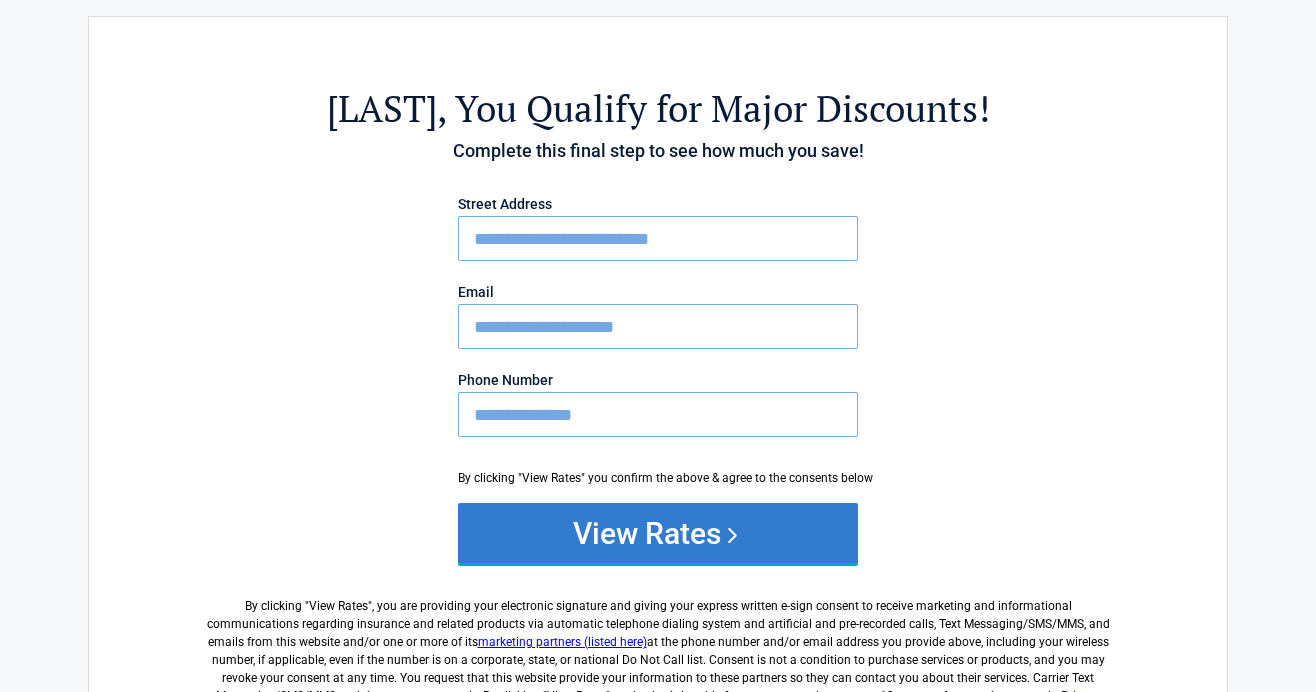 scroll, scrollTop: 66, scrollLeft: 0, axis: vertical 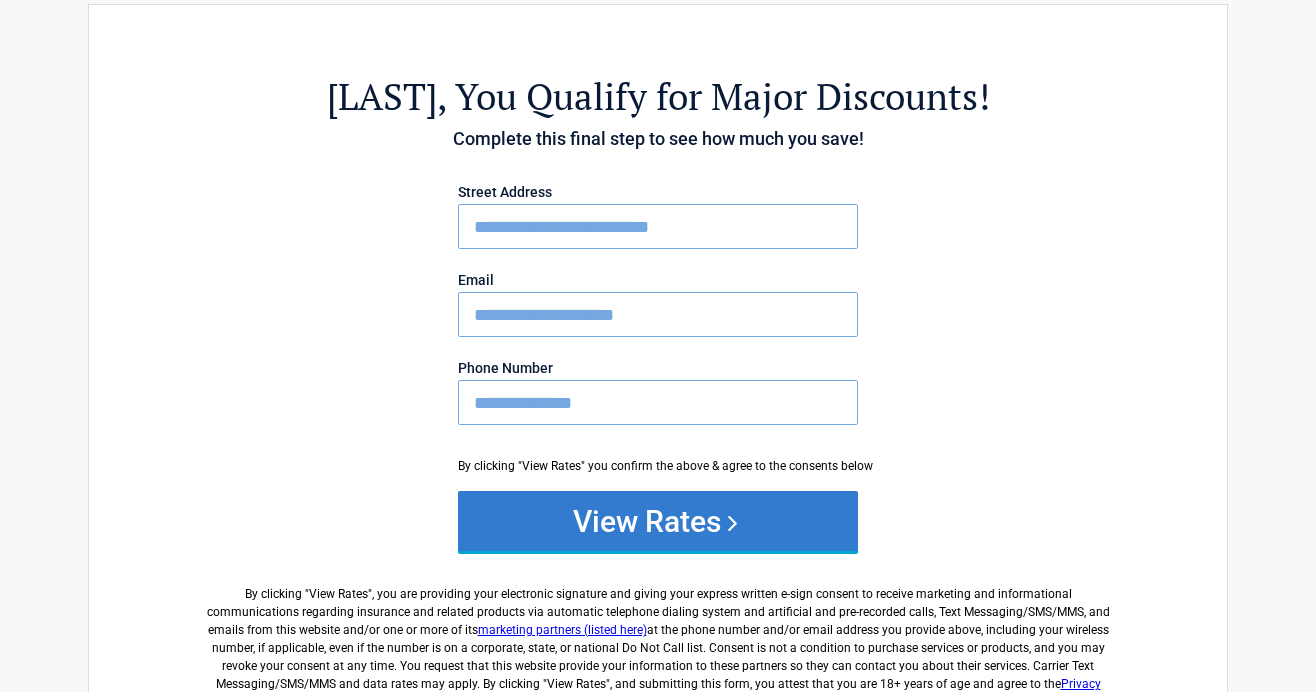drag, startPoint x: 656, startPoint y: 508, endPoint x: 829, endPoint y: 536, distance: 175.25125 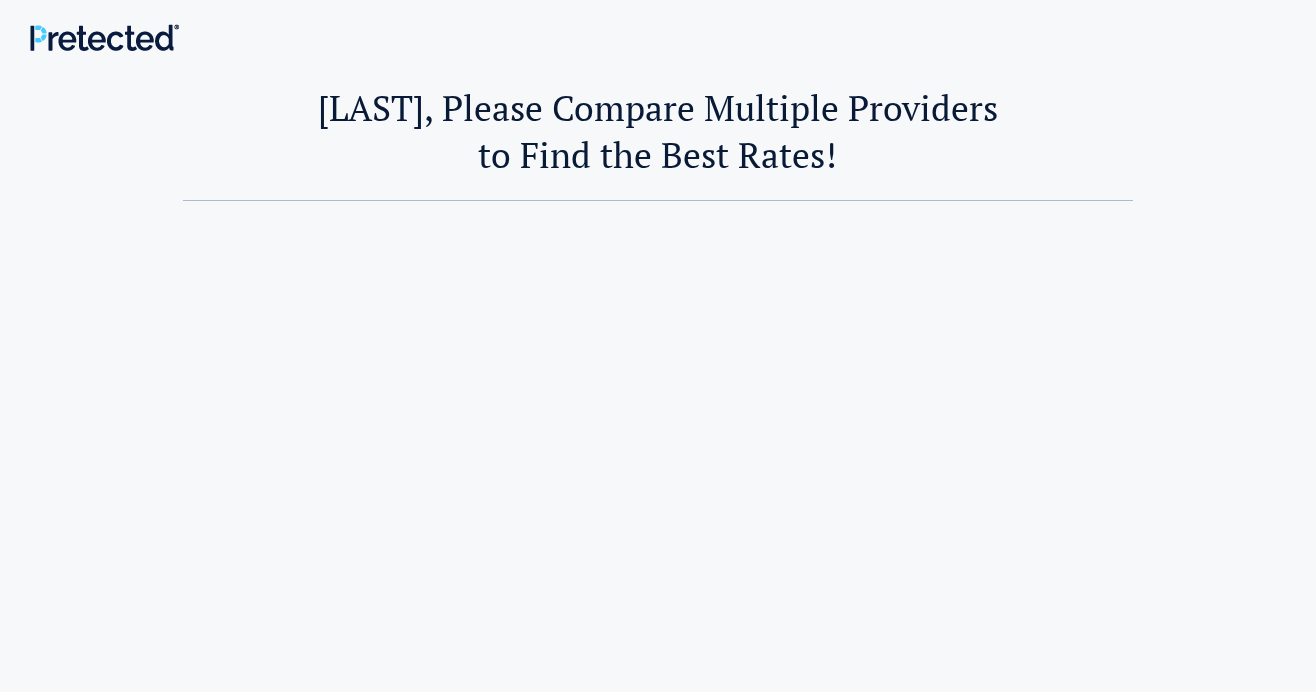 scroll, scrollTop: 0, scrollLeft: 0, axis: both 